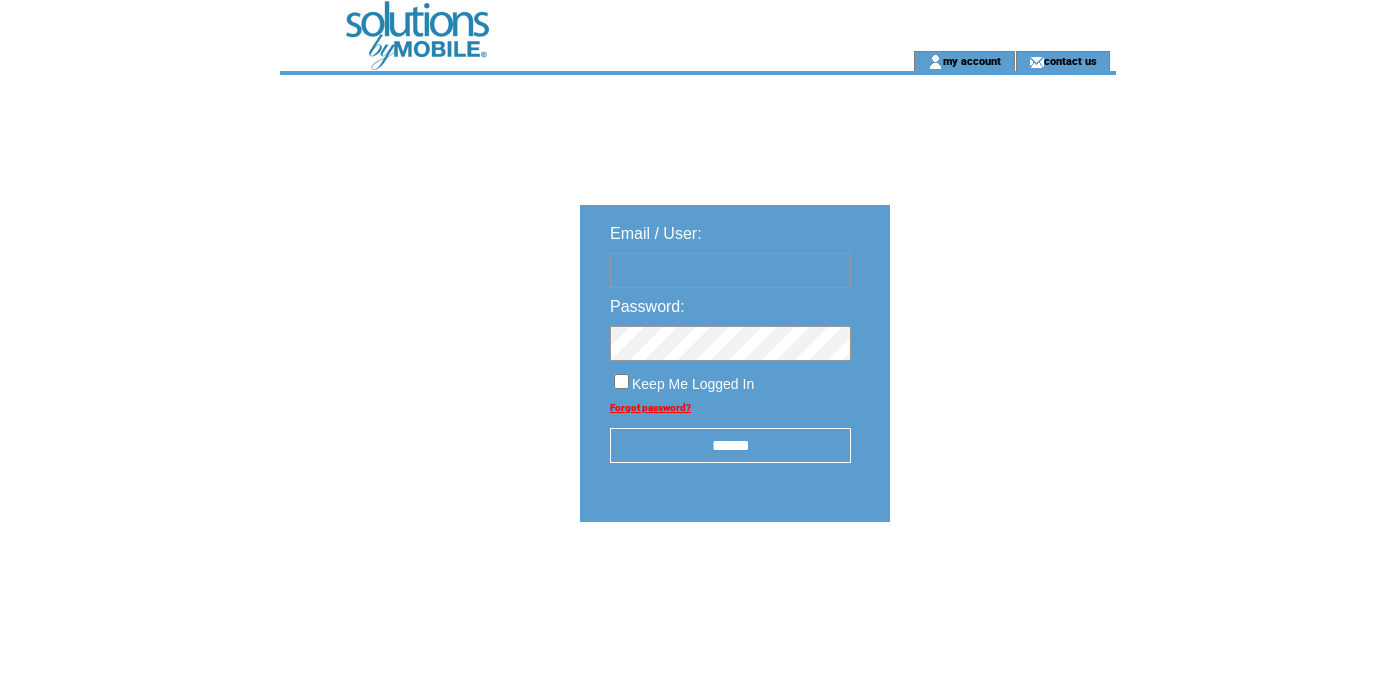 scroll, scrollTop: 0, scrollLeft: 0, axis: both 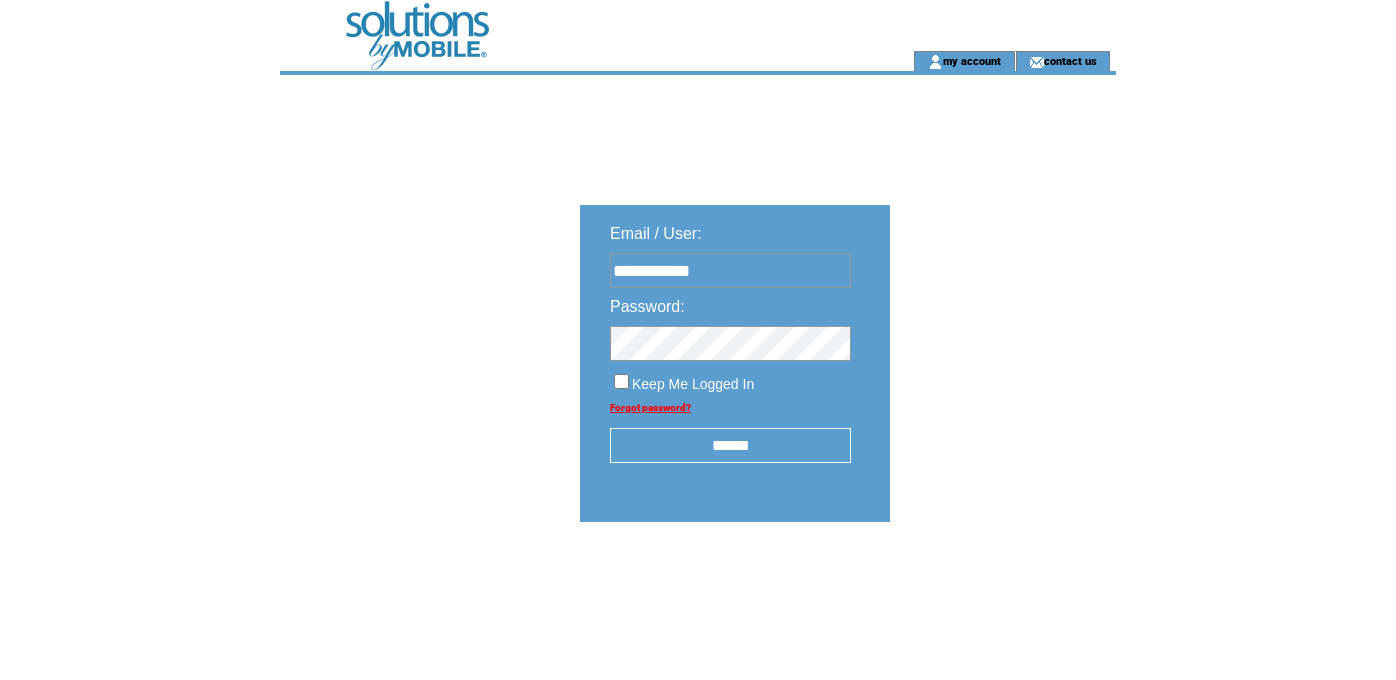 click on "******" at bounding box center (730, 445) 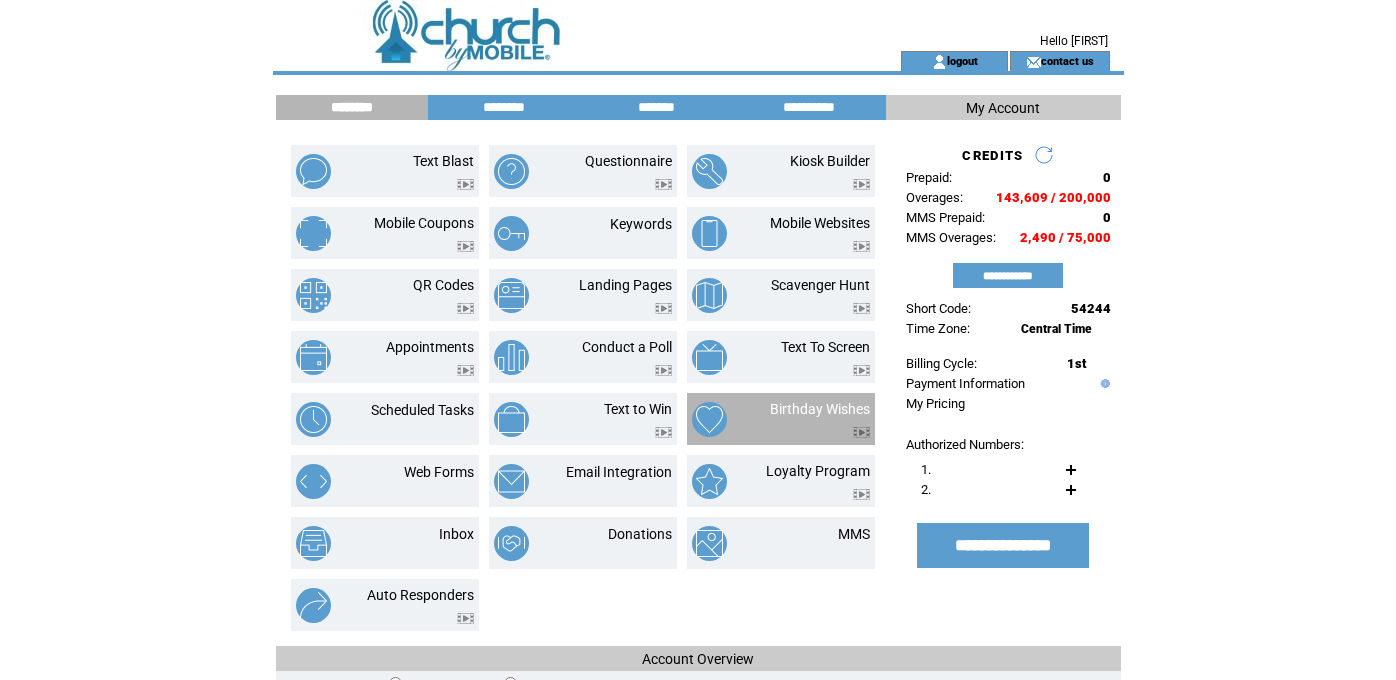 scroll, scrollTop: 0, scrollLeft: 0, axis: both 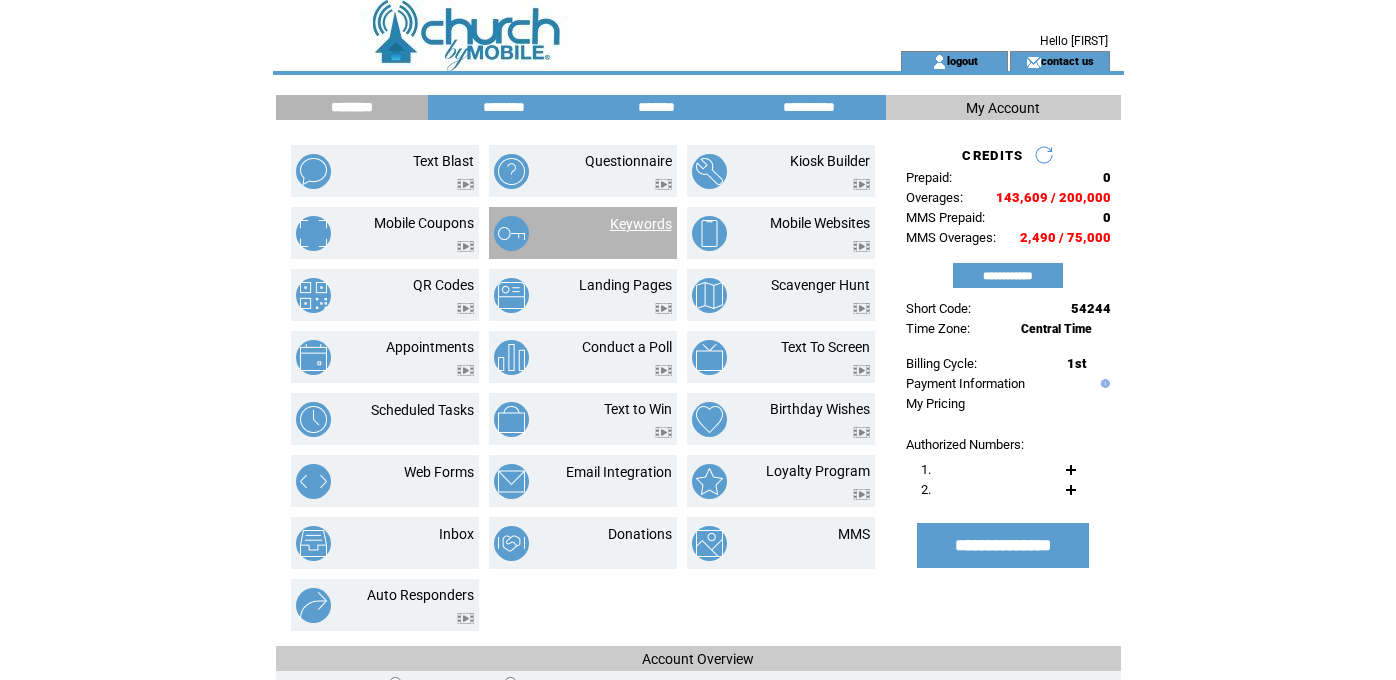 click on "Keywords" at bounding box center (641, 224) 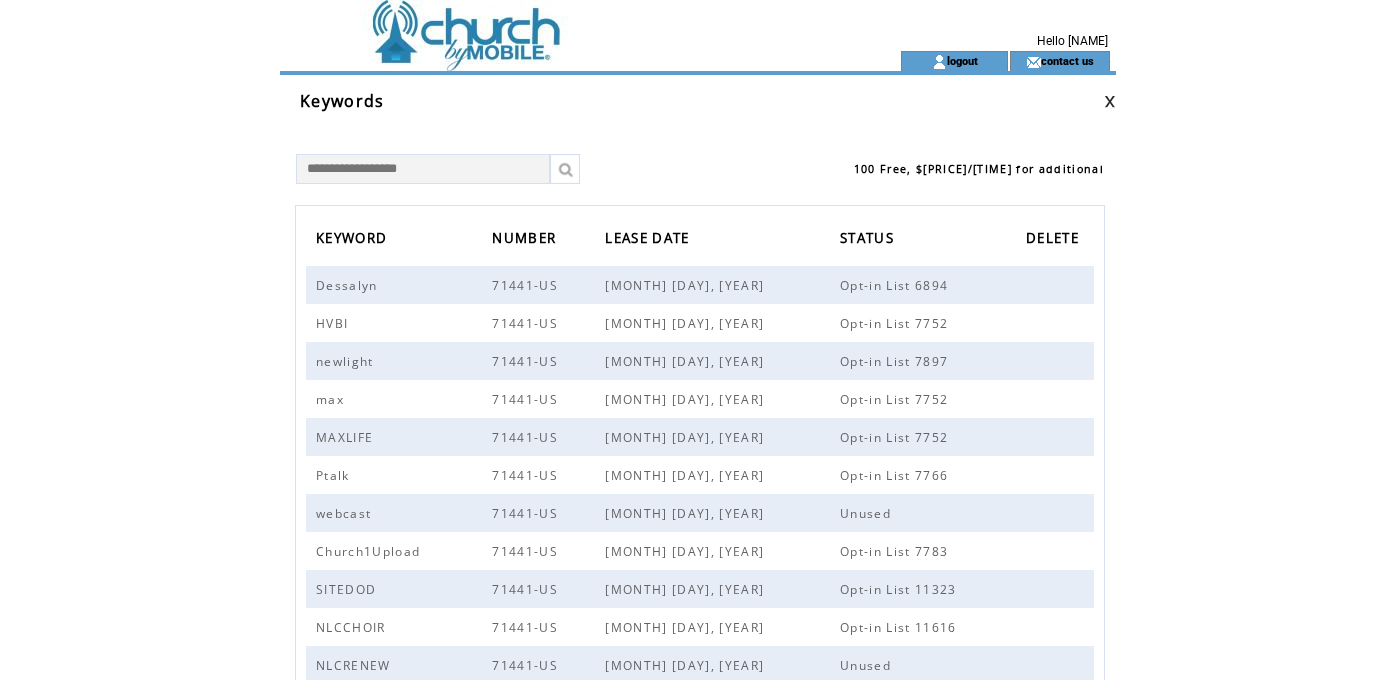 scroll, scrollTop: 0, scrollLeft: 0, axis: both 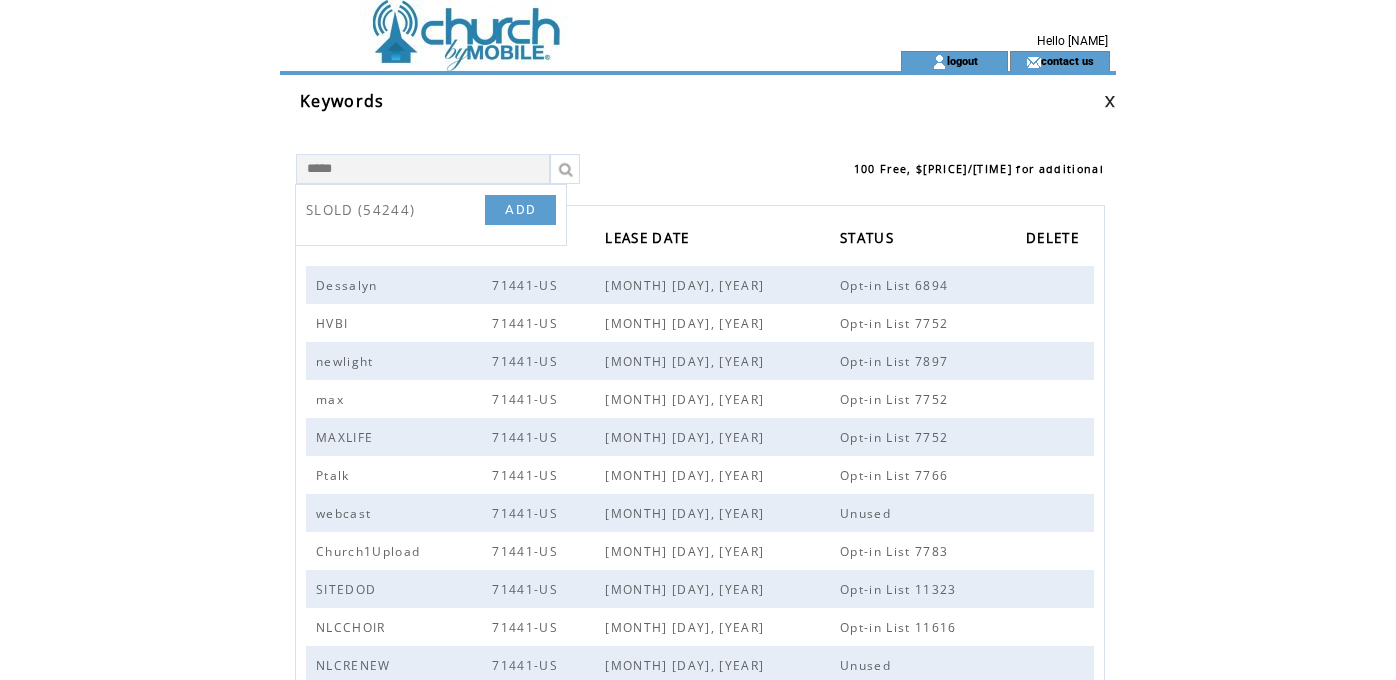 click at bounding box center (450, 210) 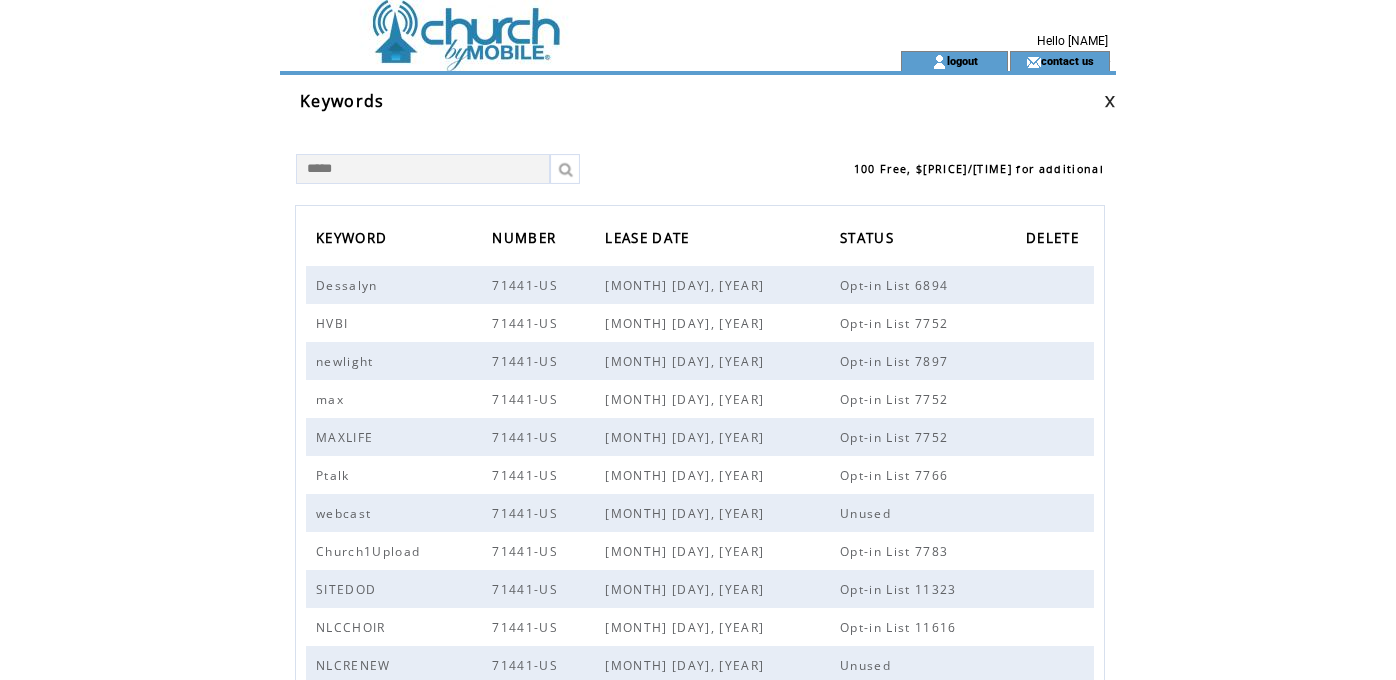 click on "*****" at bounding box center (423, 169) 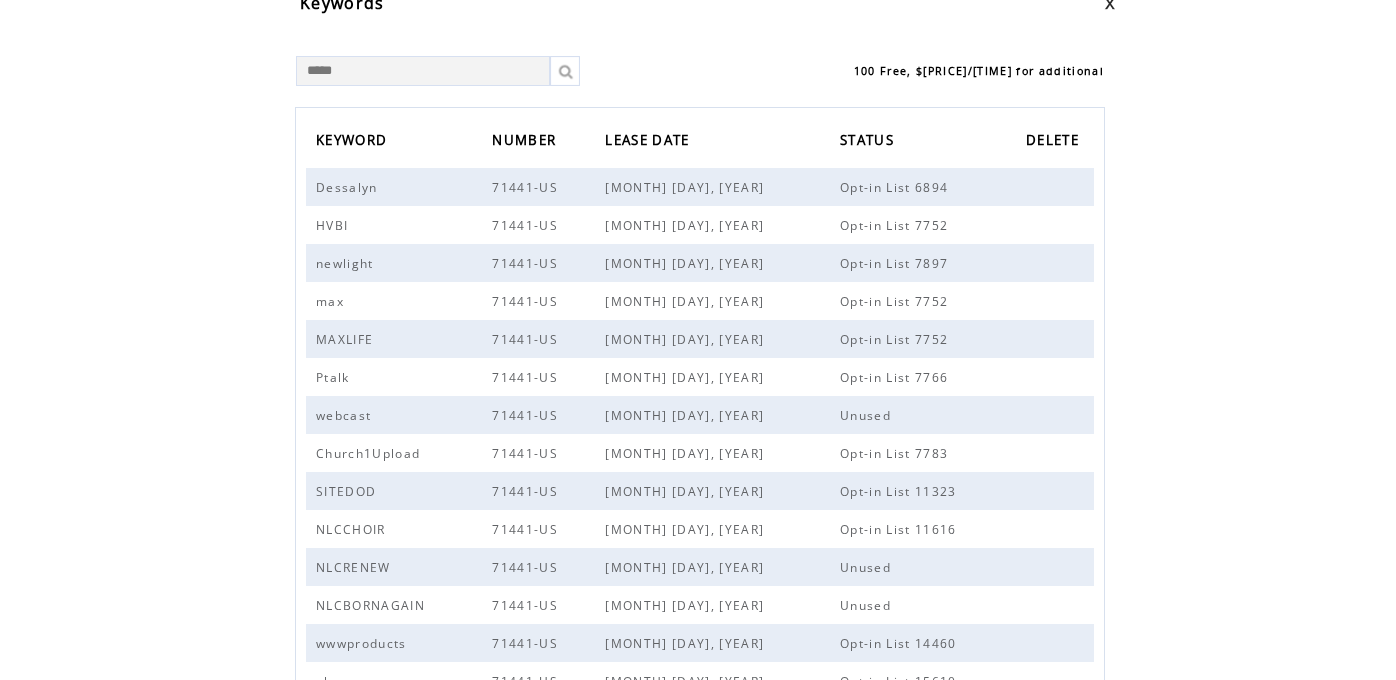 scroll, scrollTop: 0, scrollLeft: 0, axis: both 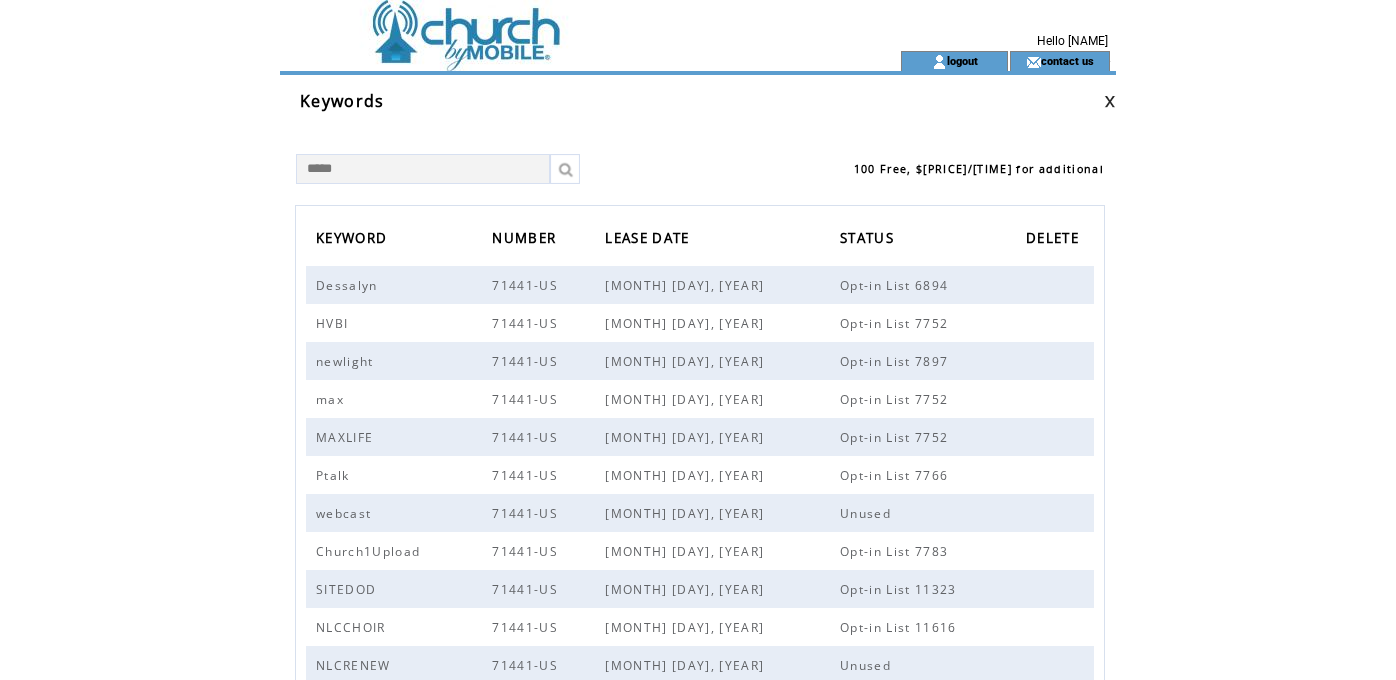 click on "*****" at bounding box center (423, 169) 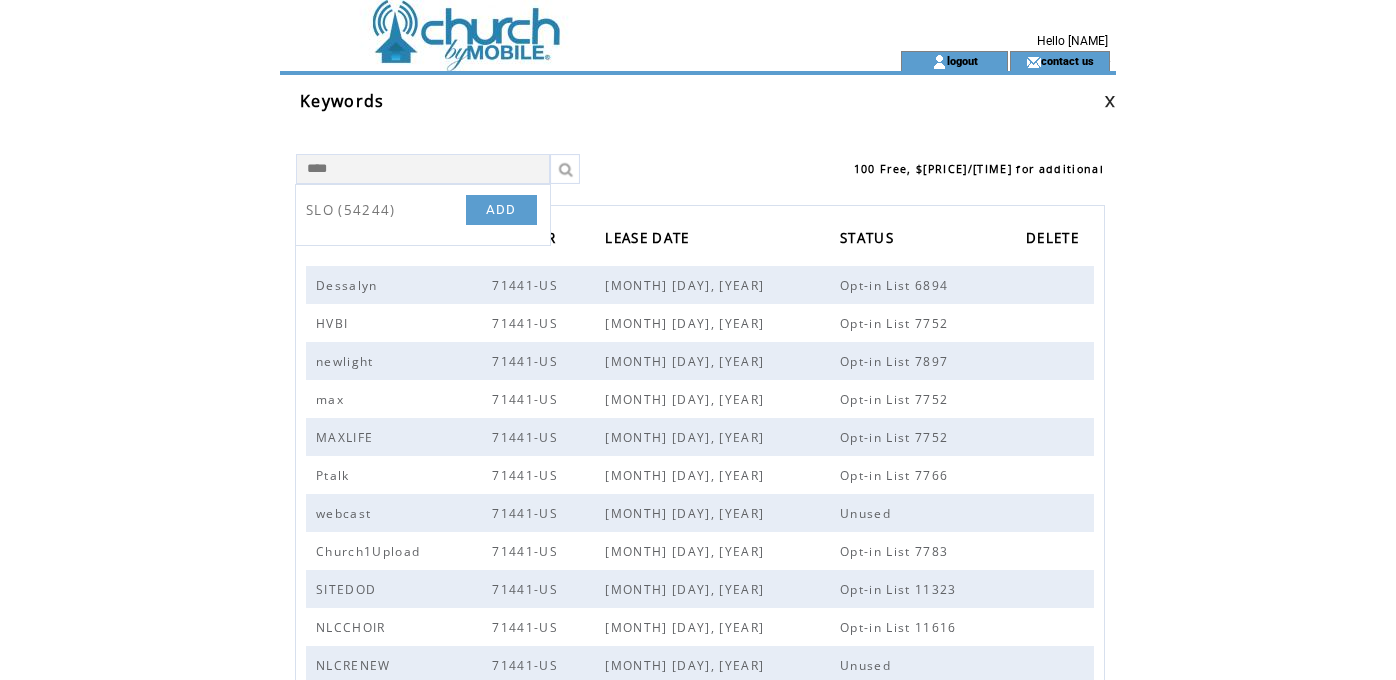 type on "*****" 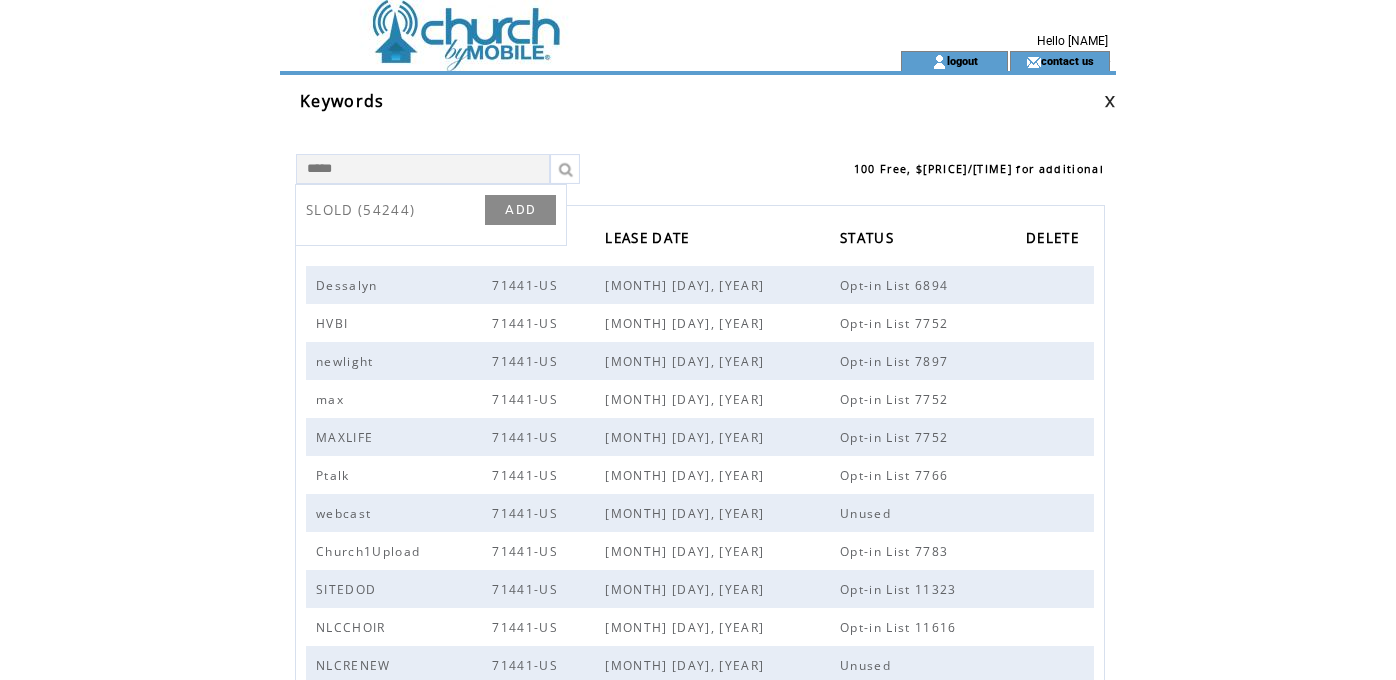 click on "ADD" at bounding box center [520, 210] 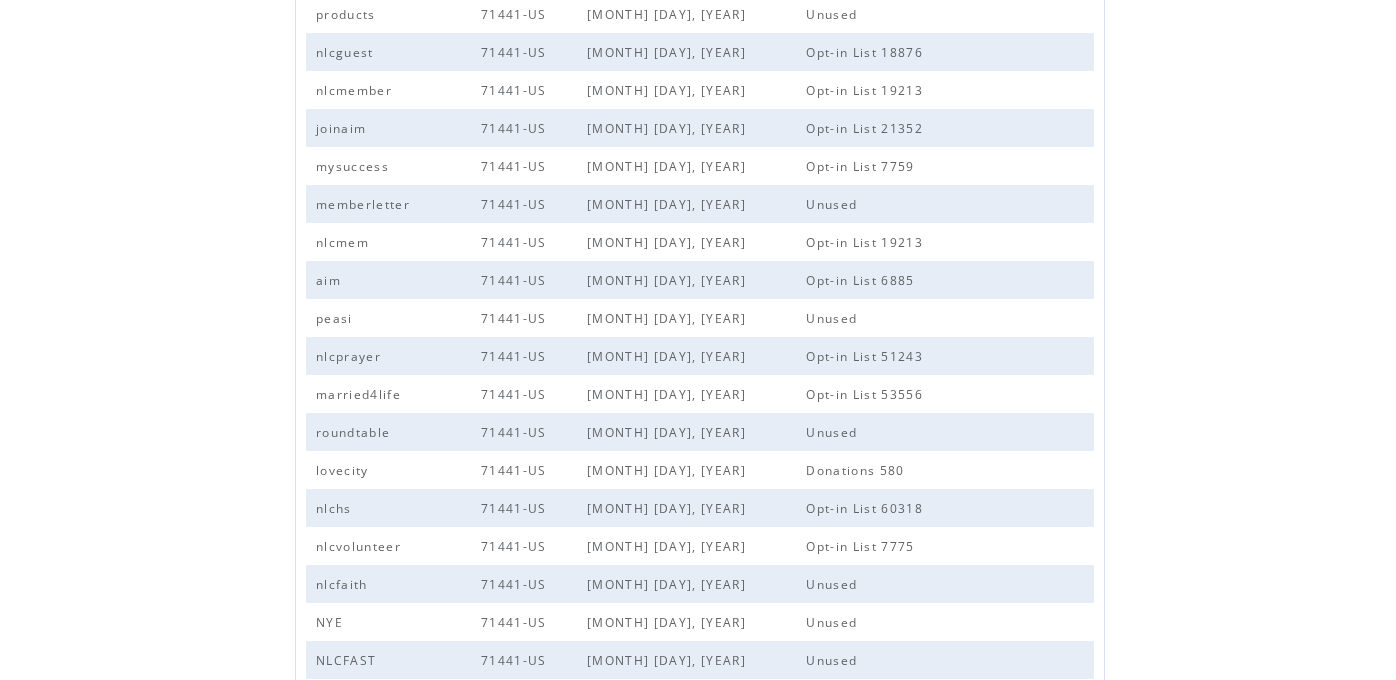 scroll, scrollTop: 0, scrollLeft: 0, axis: both 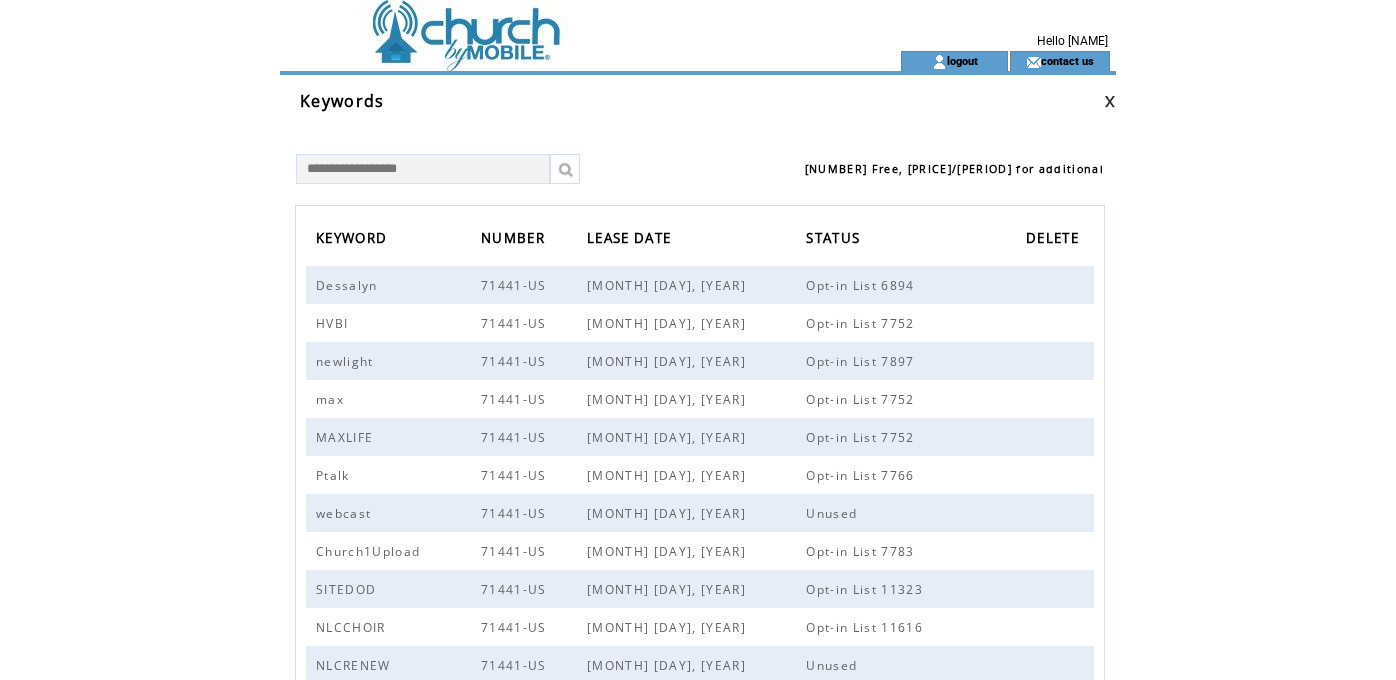click at bounding box center (554, 25) 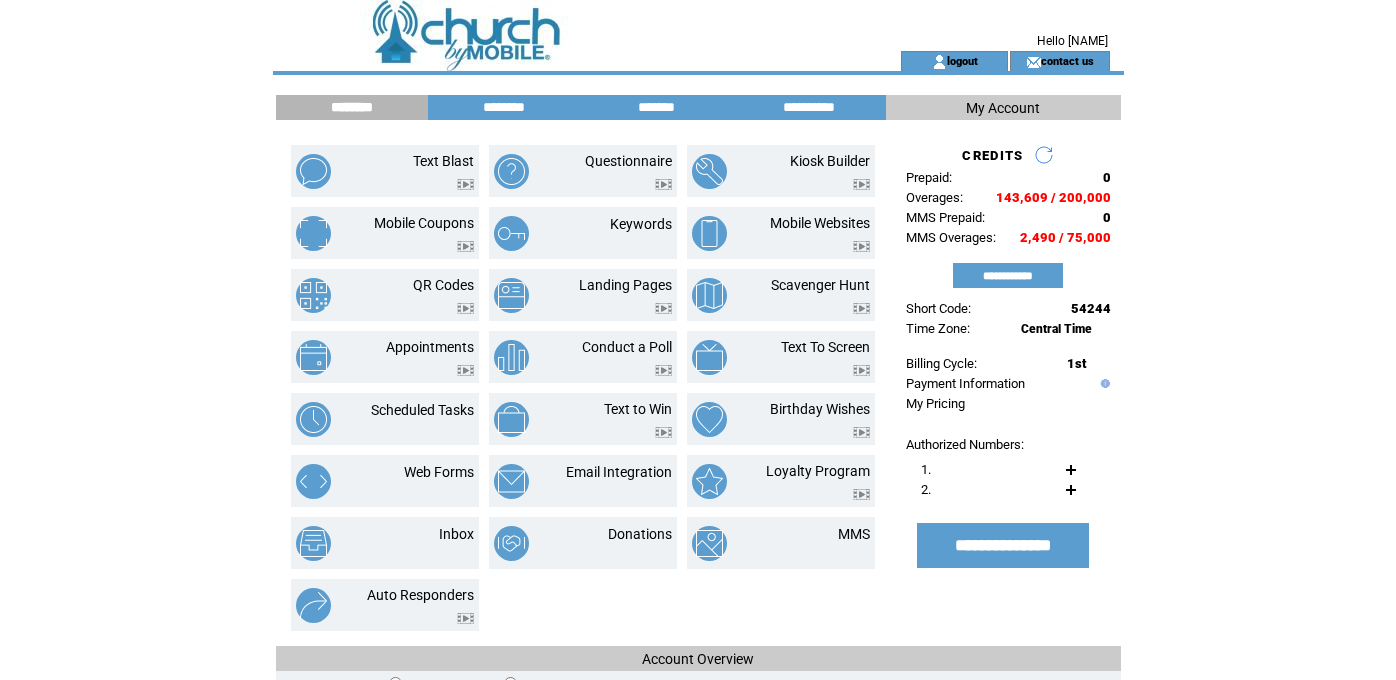 scroll, scrollTop: 0, scrollLeft: 0, axis: both 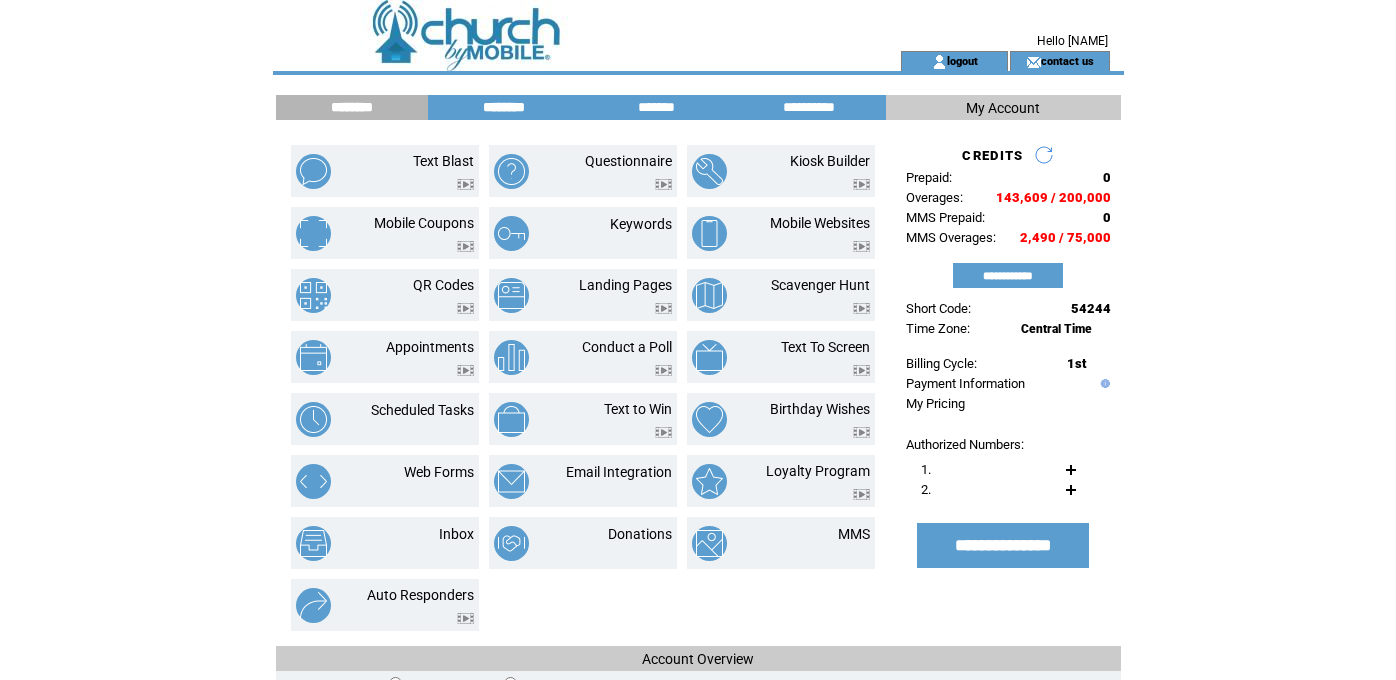click on "********" at bounding box center [504, 107] 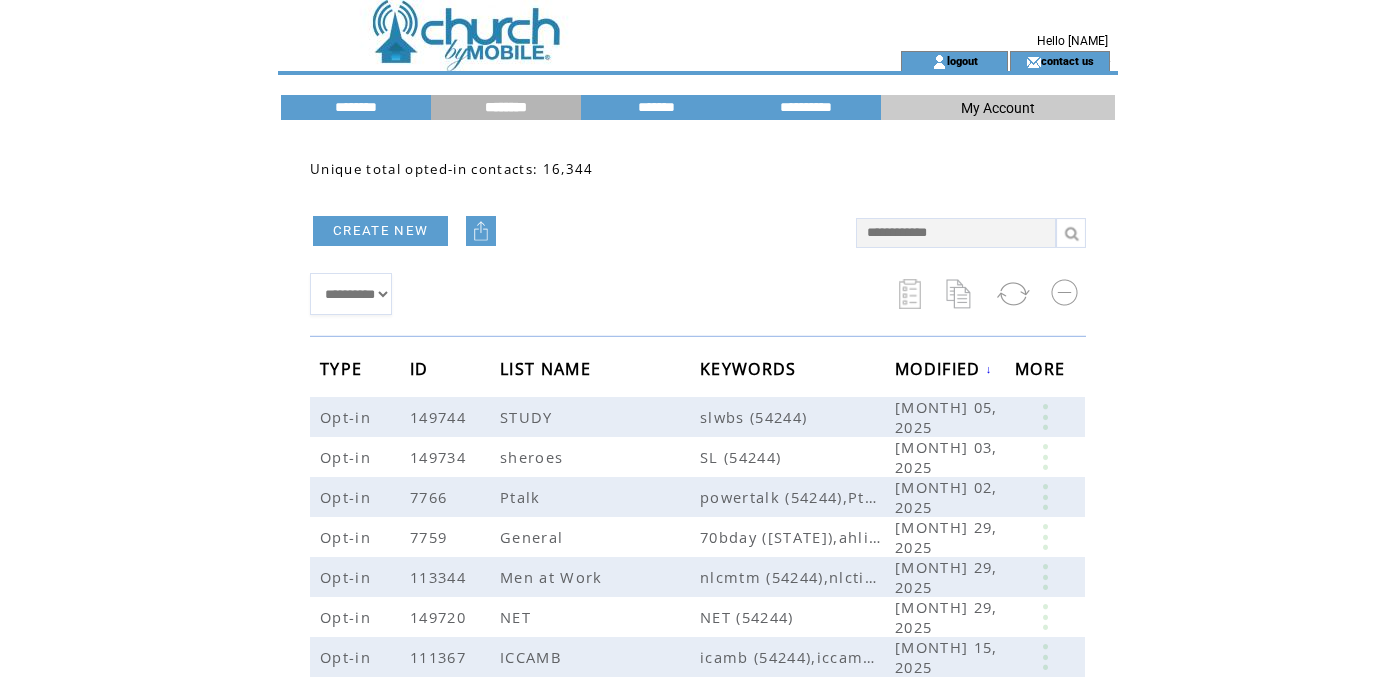 click on "CREATE NEW" at bounding box center [380, 231] 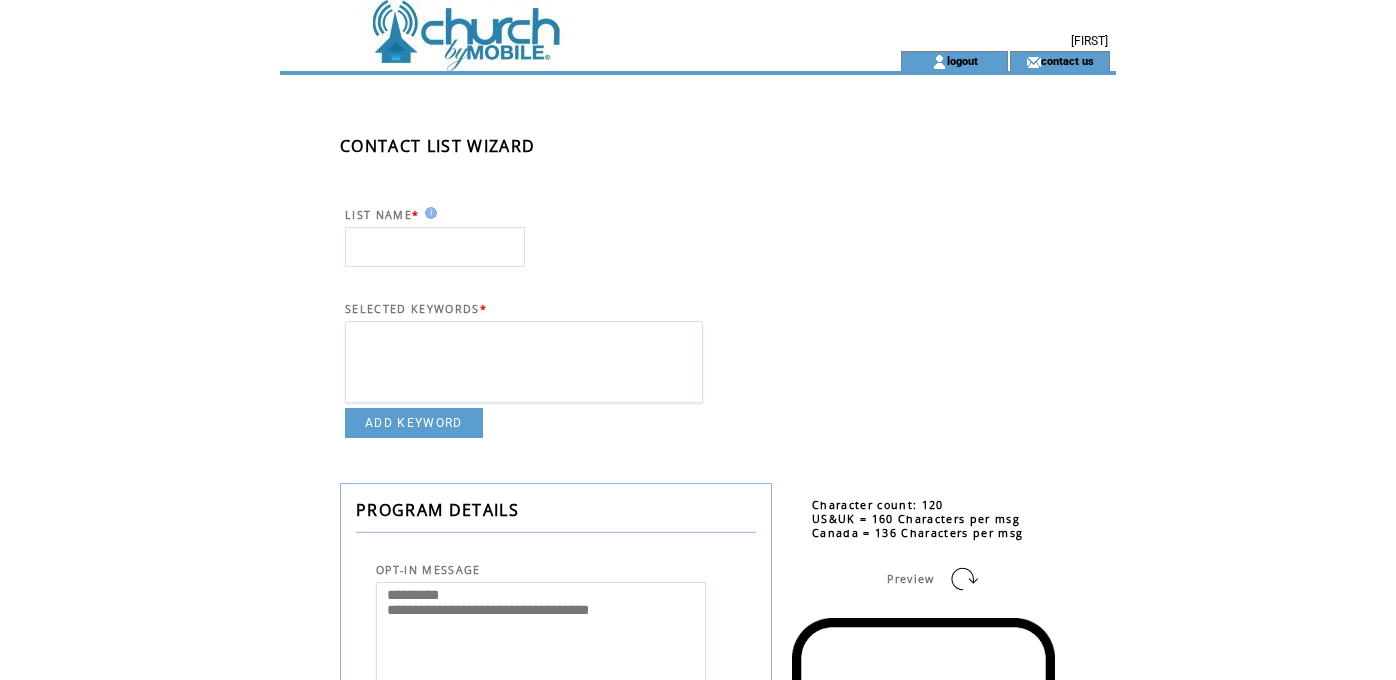scroll, scrollTop: 0, scrollLeft: 0, axis: both 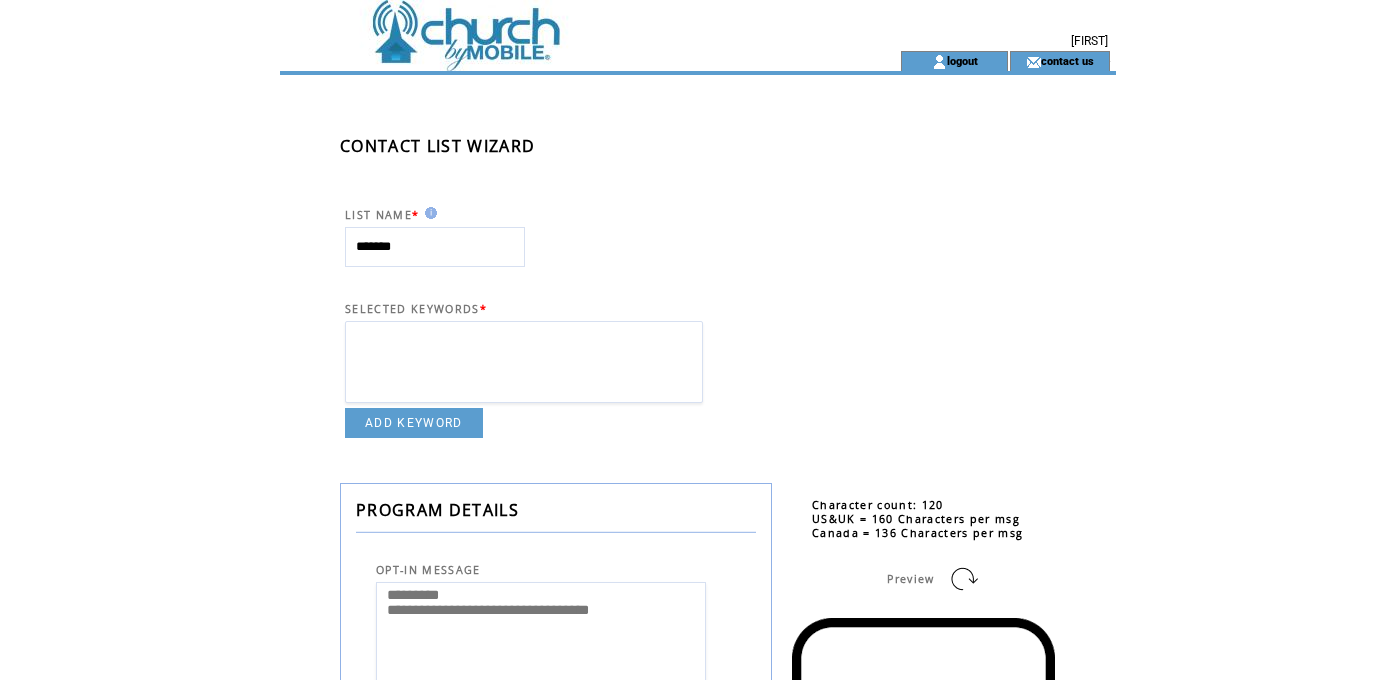 type on "*******" 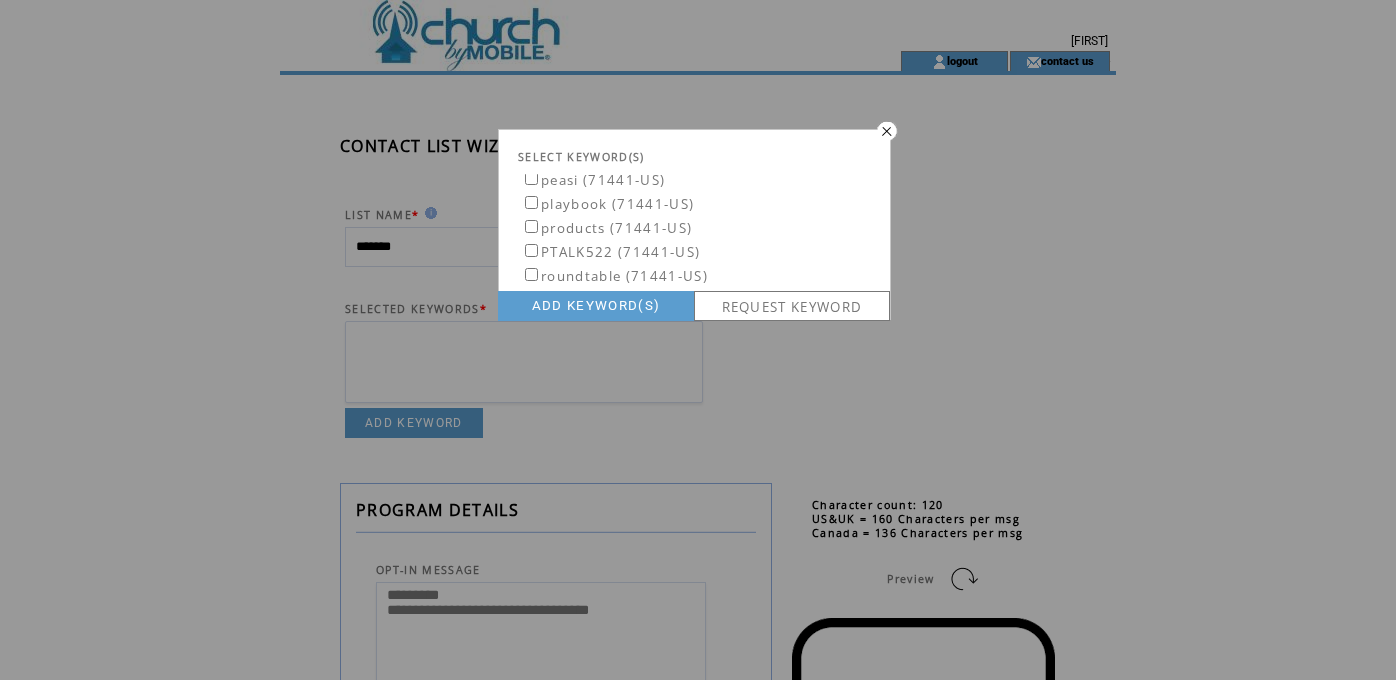 scroll, scrollTop: 634, scrollLeft: 0, axis: vertical 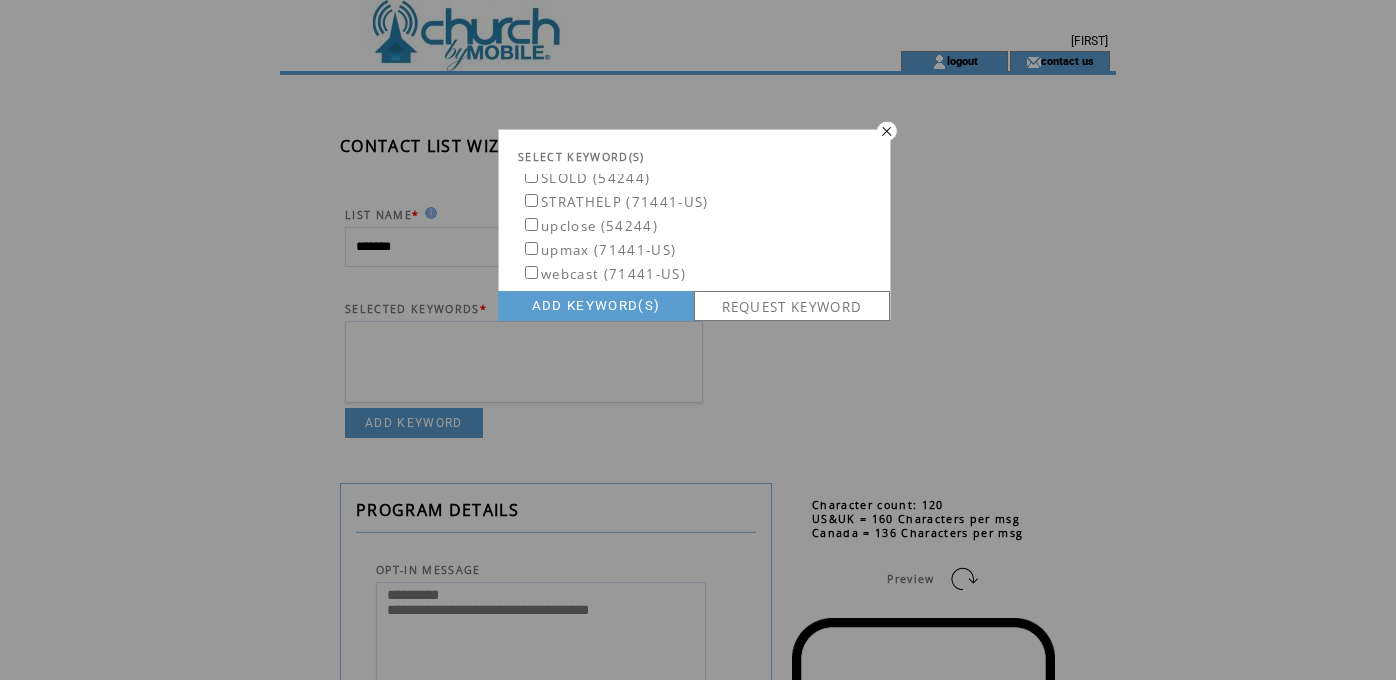 click on "ADD KEYWORD(S)" at bounding box center [596, 306] 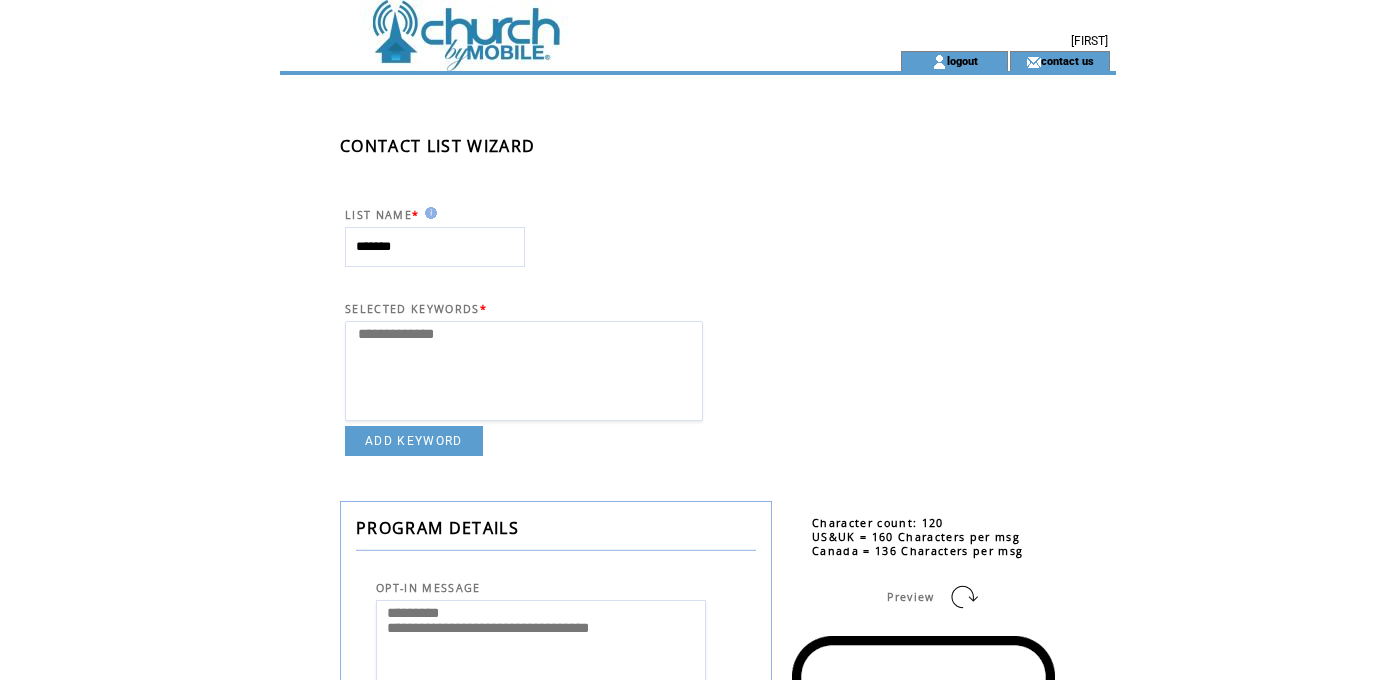 select 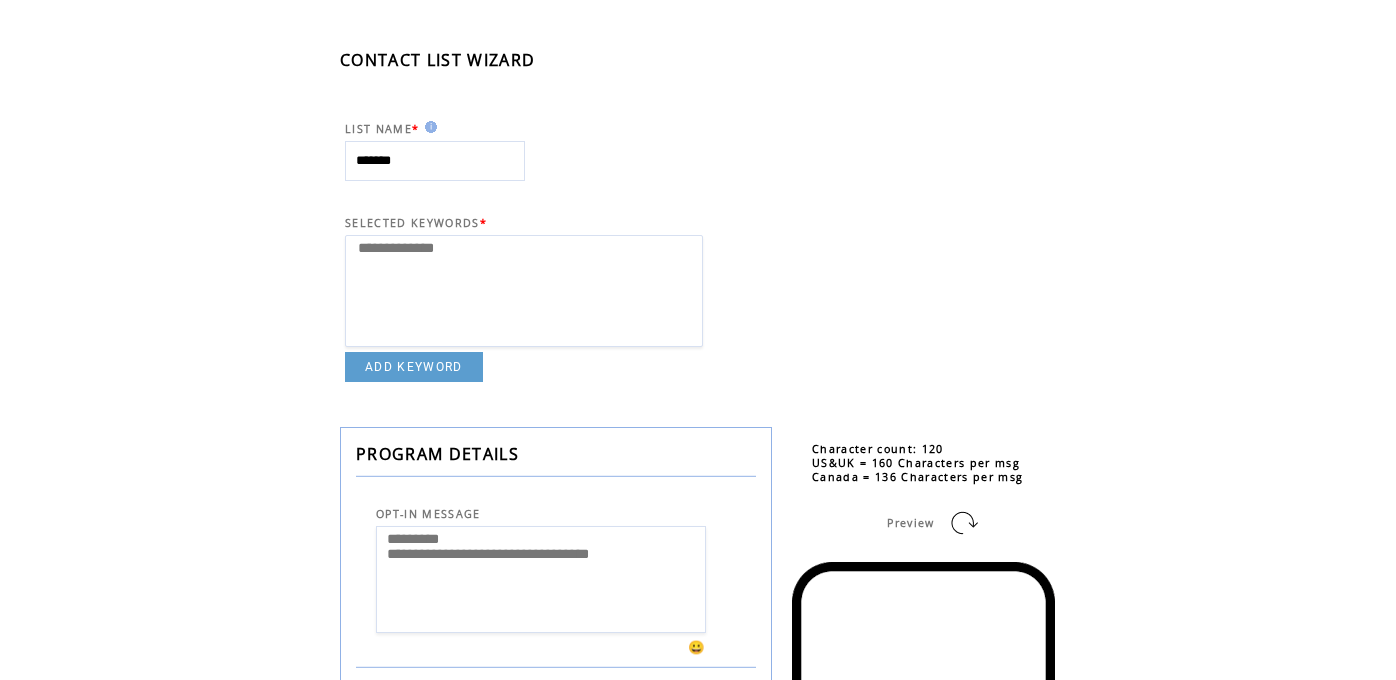 scroll, scrollTop: 88, scrollLeft: 0, axis: vertical 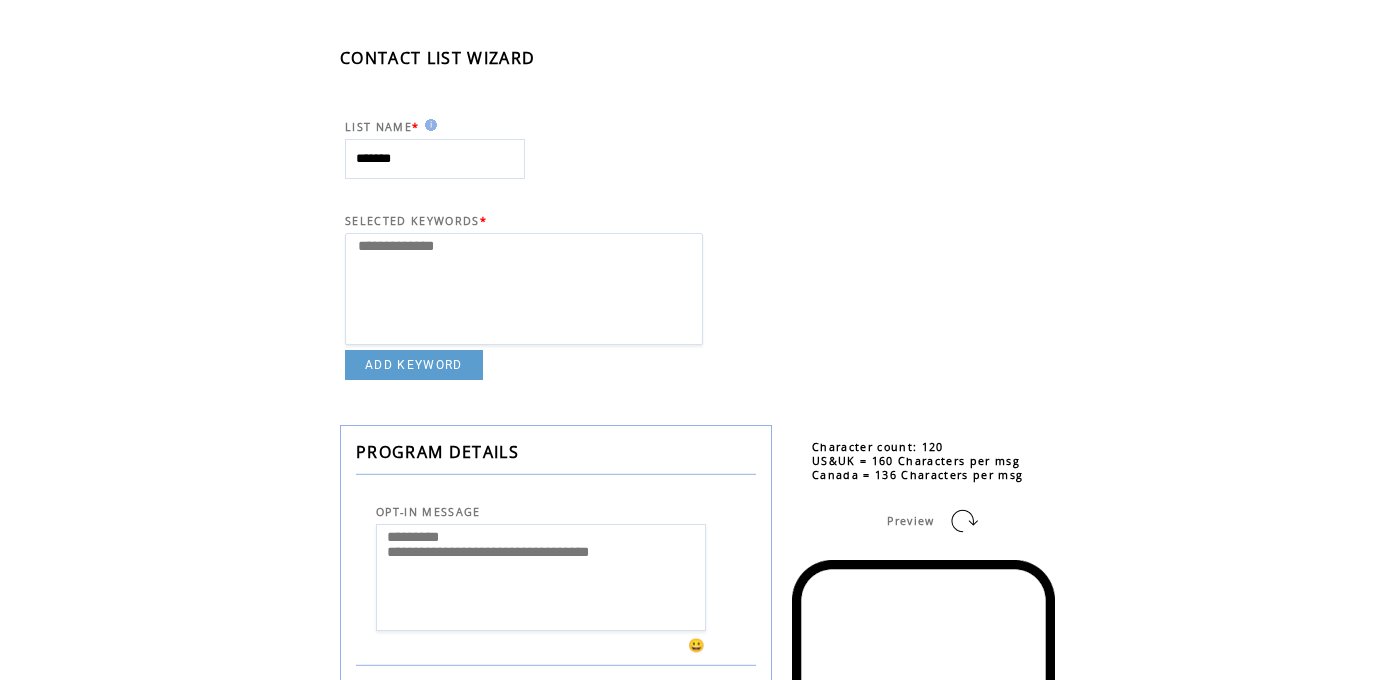 drag, startPoint x: 386, startPoint y: 541, endPoint x: 714, endPoint y: 570, distance: 329.2795 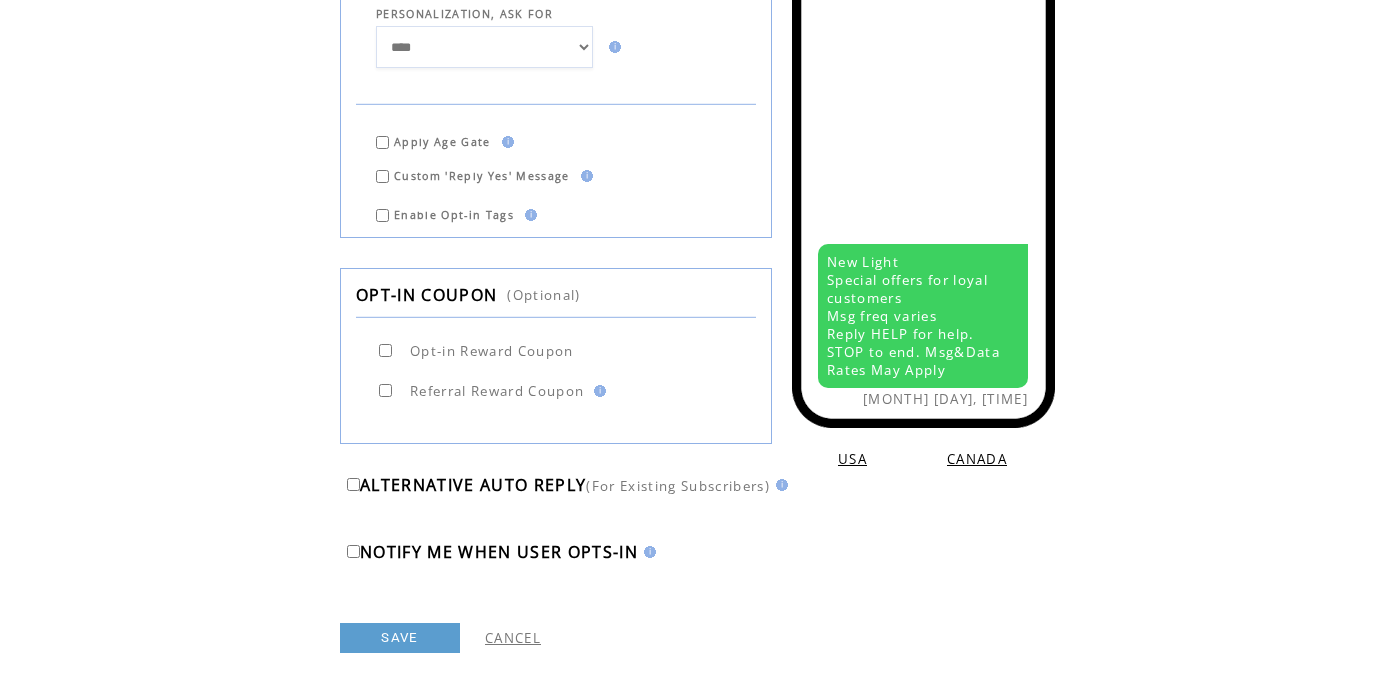 scroll, scrollTop: 811, scrollLeft: 0, axis: vertical 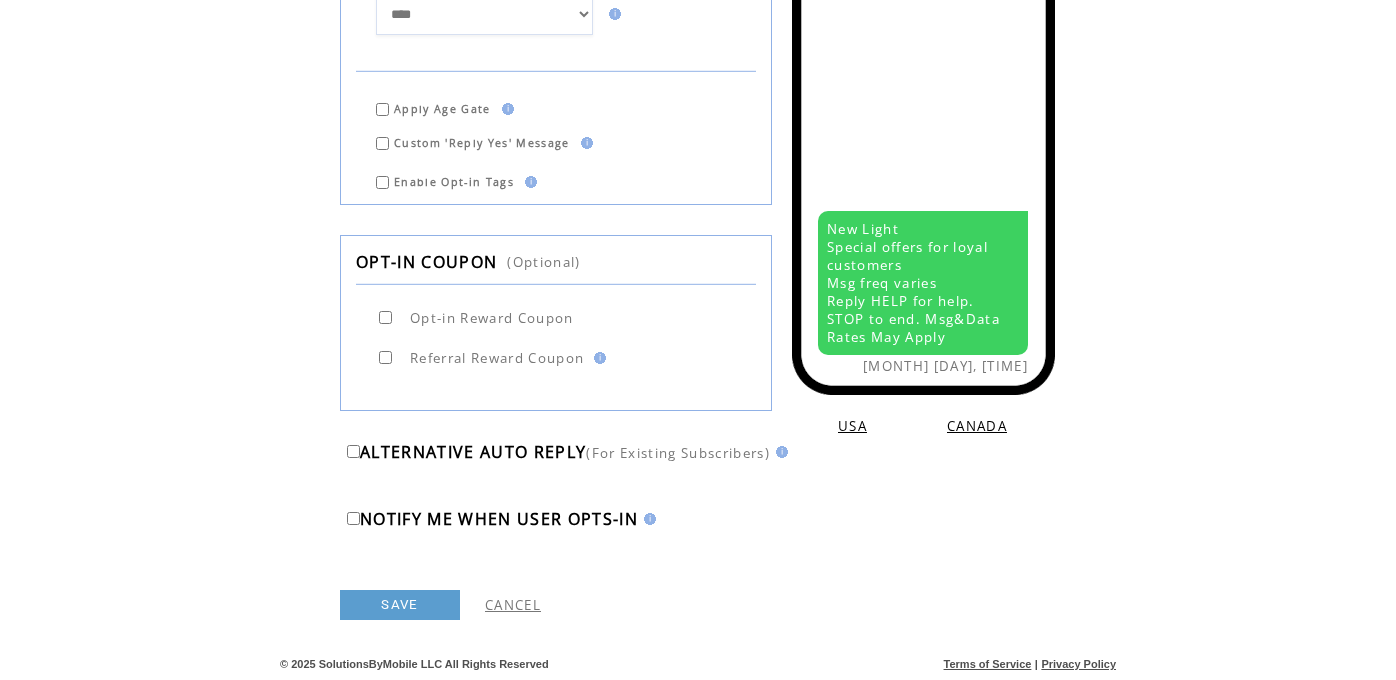type on "**********" 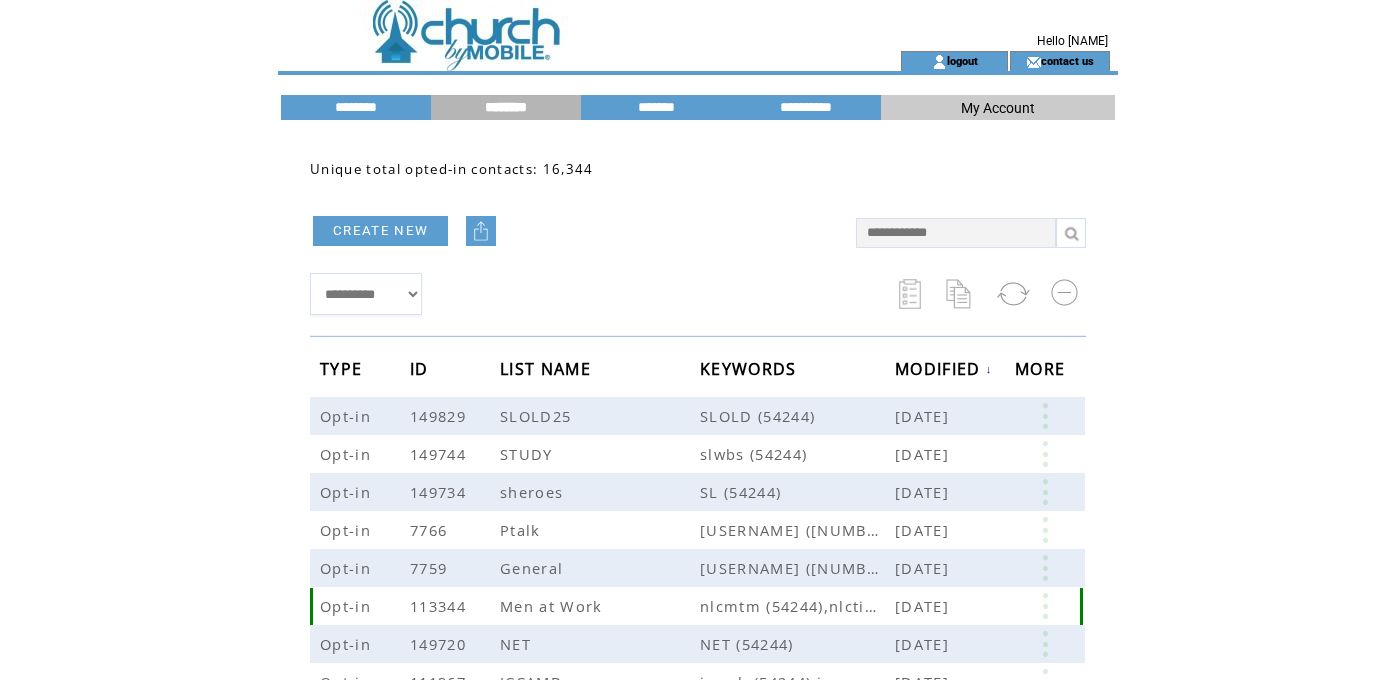 scroll, scrollTop: 0, scrollLeft: 0, axis: both 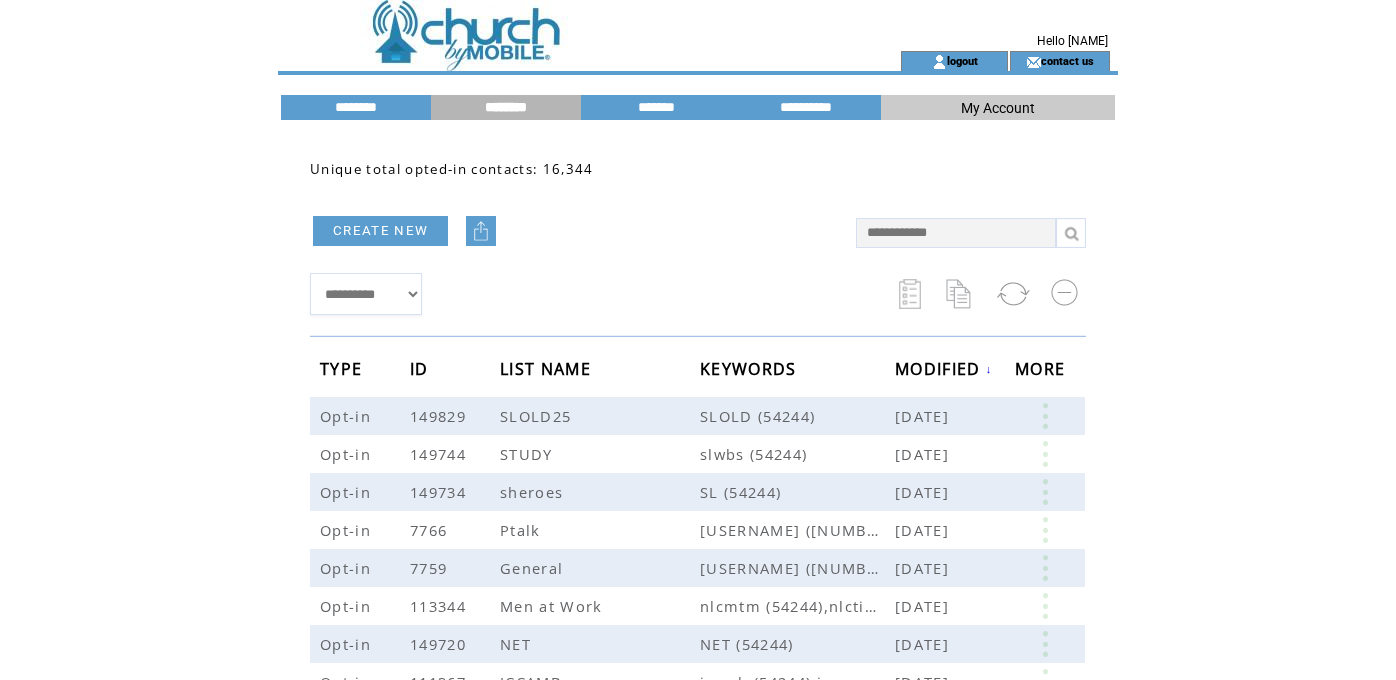 click at bounding box center (481, 231) 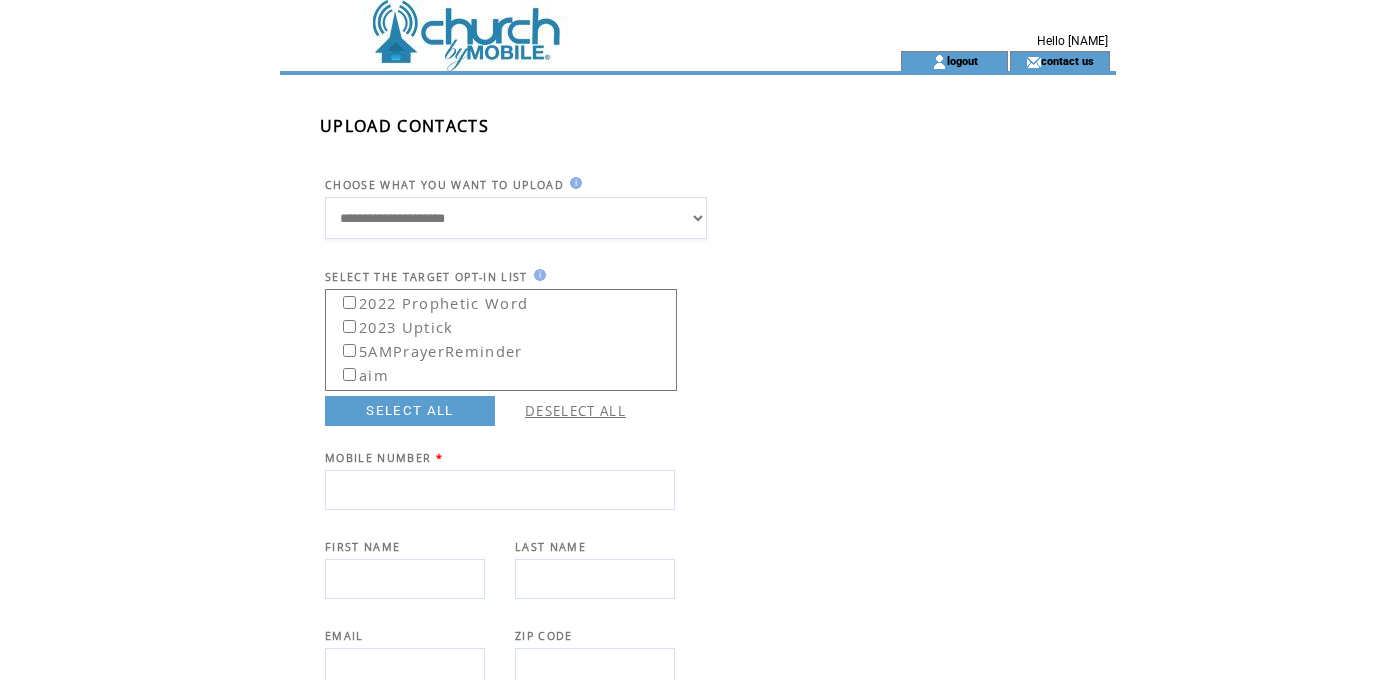 scroll, scrollTop: 0, scrollLeft: 0, axis: both 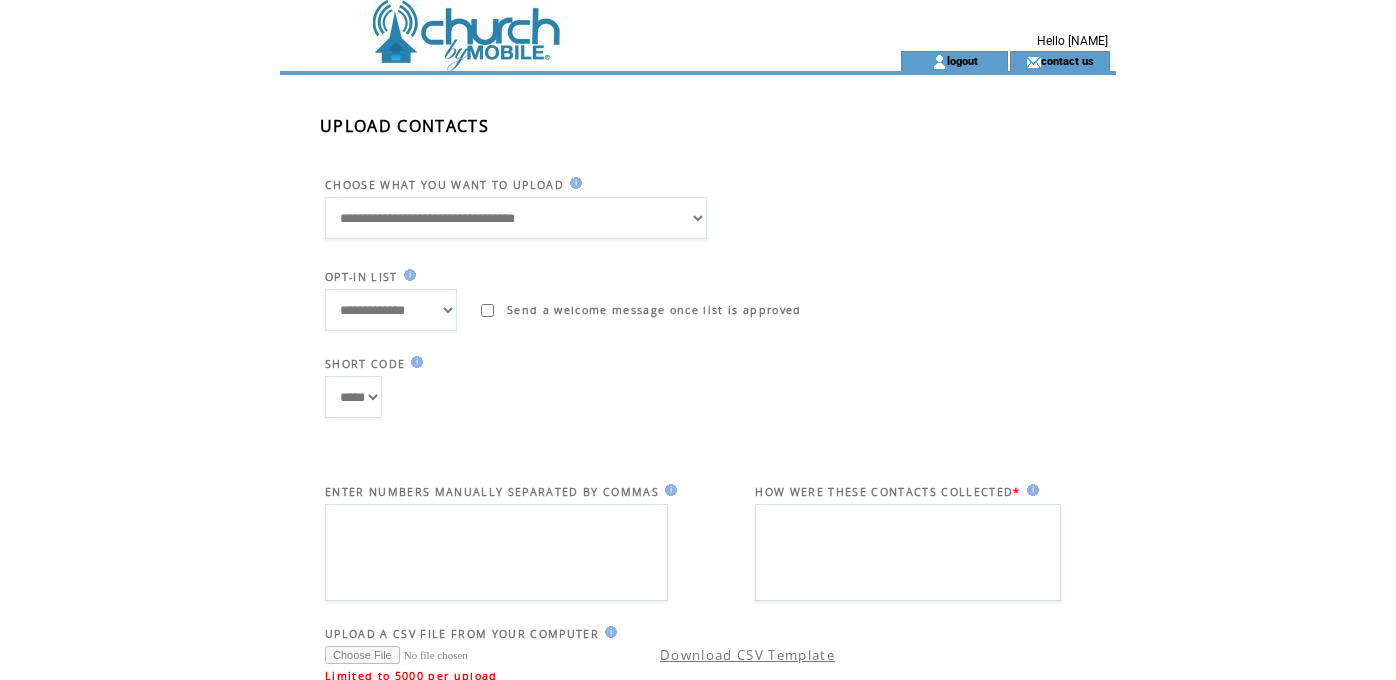click on "**********" at bounding box center (391, 310) 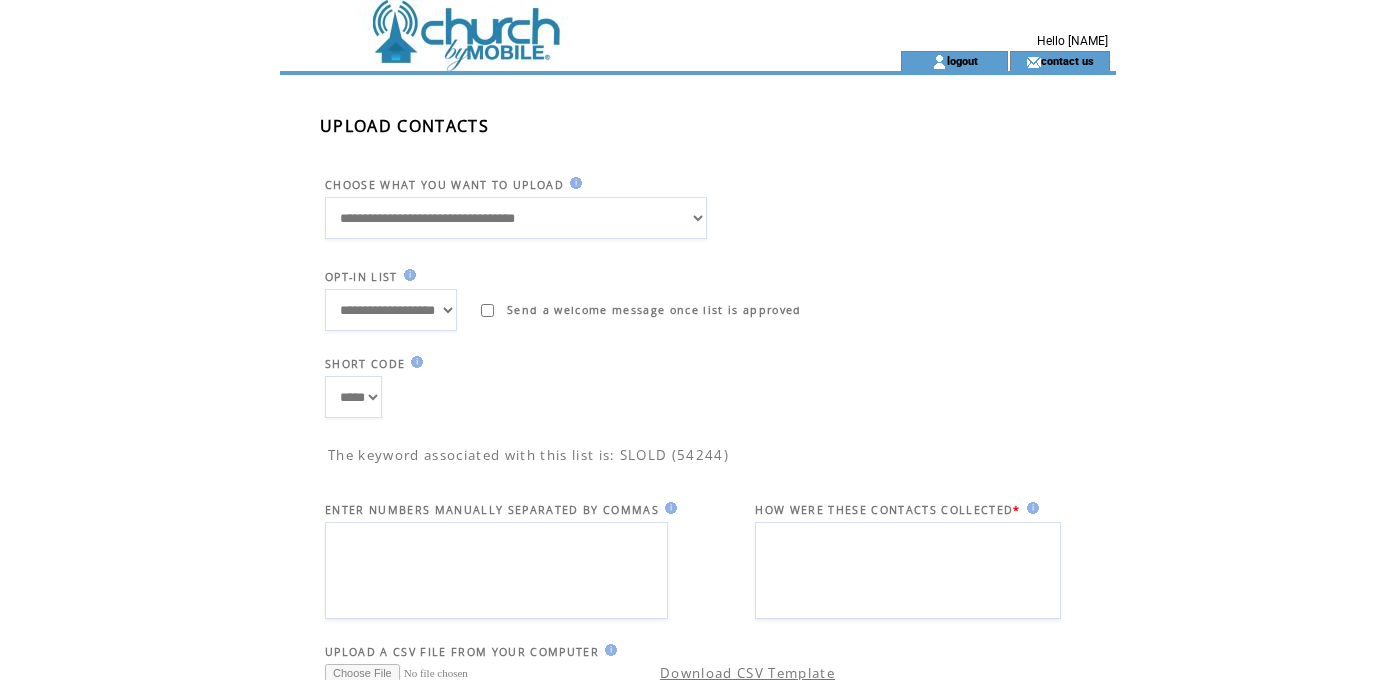 click at bounding box center (496, 570) 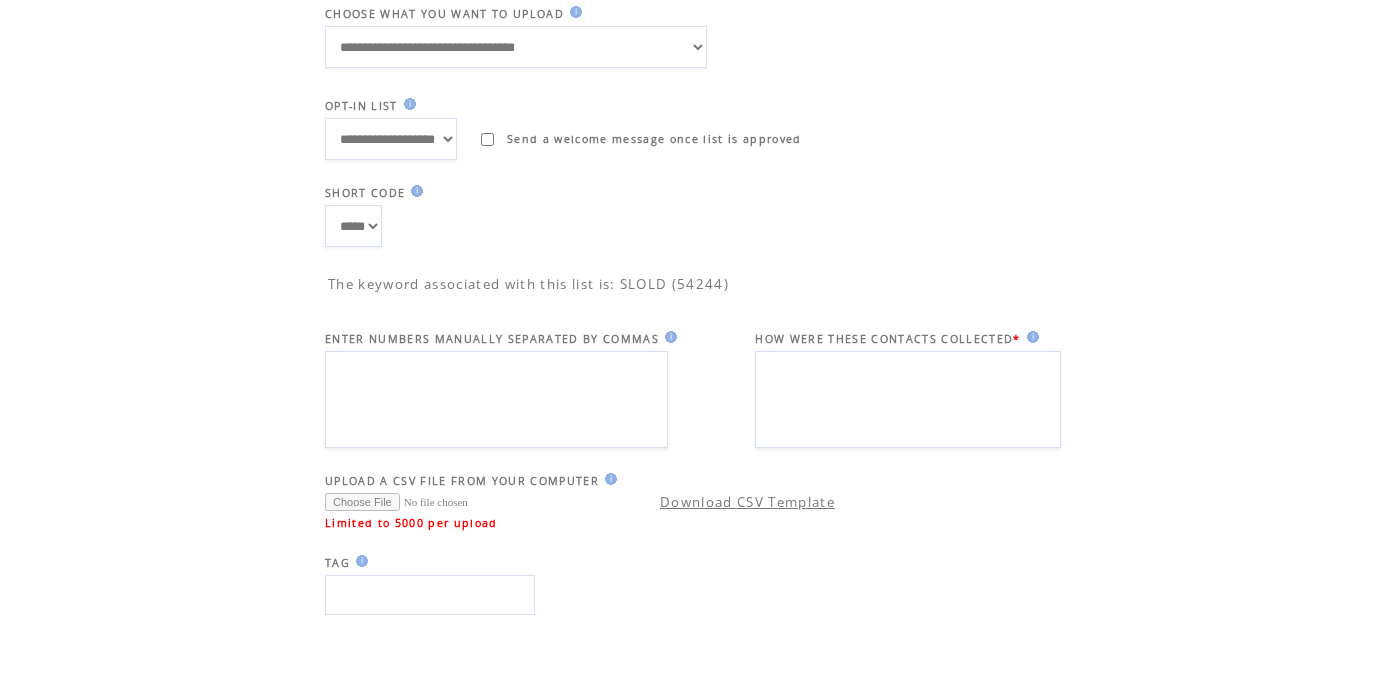 scroll, scrollTop: 172, scrollLeft: 0, axis: vertical 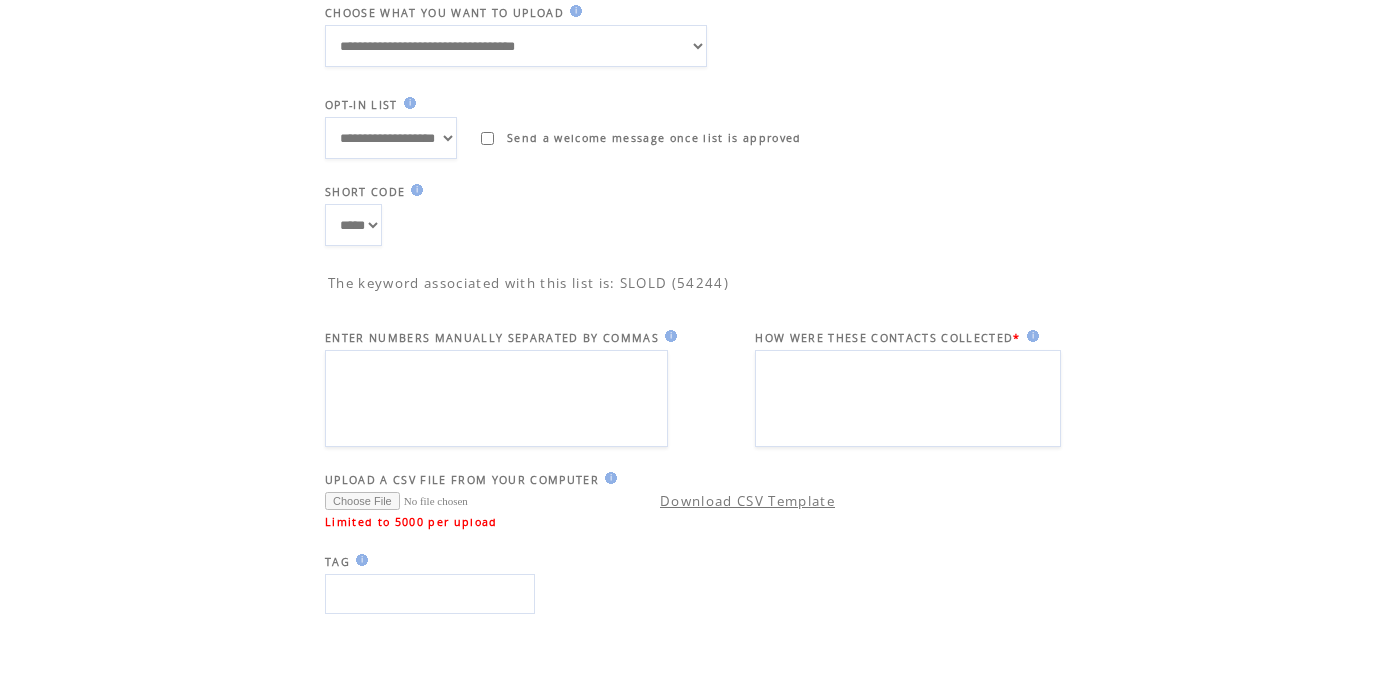 click at bounding box center [467, 501] 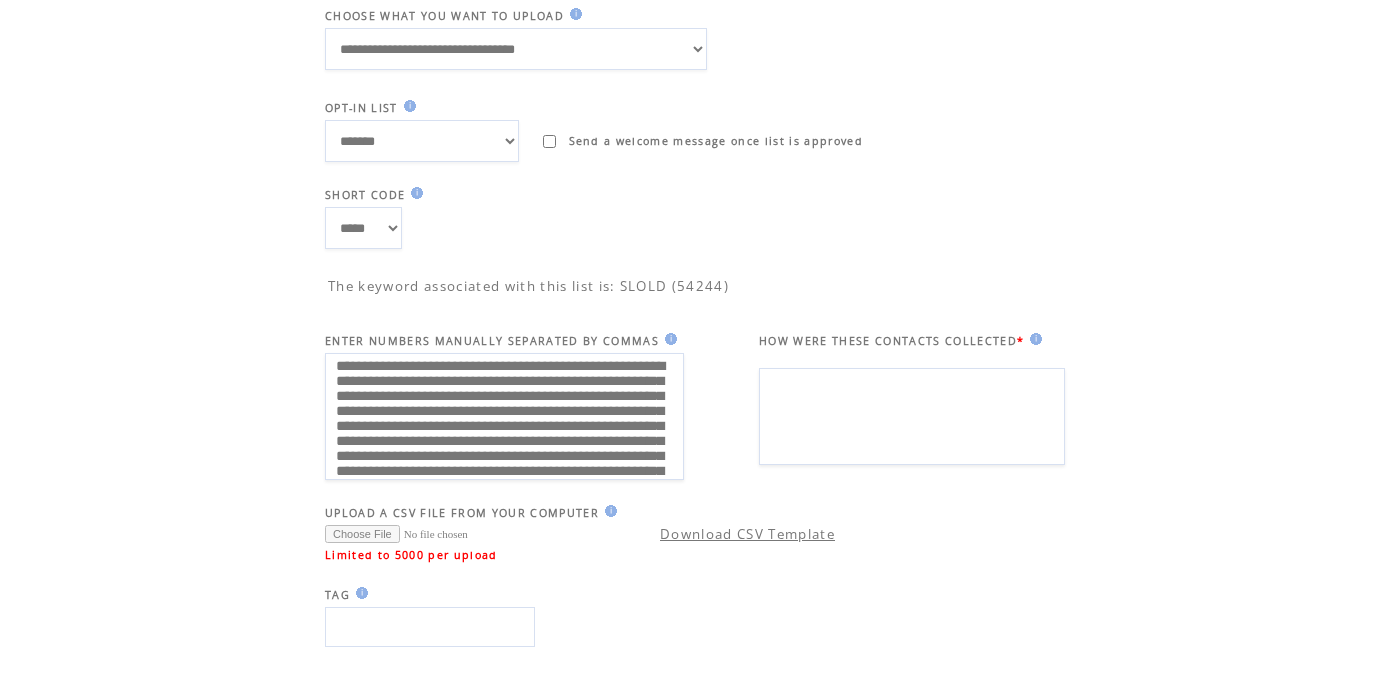 scroll, scrollTop: 314, scrollLeft: 0, axis: vertical 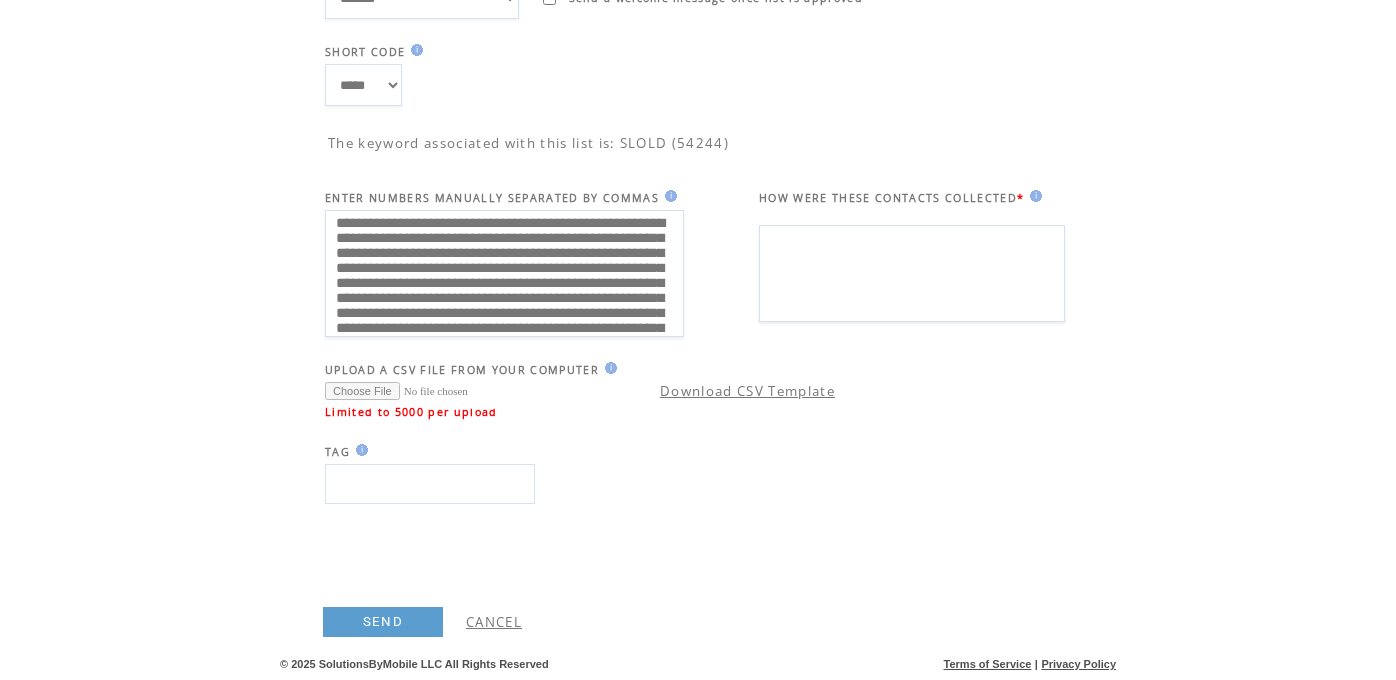 click at bounding box center (912, 273) 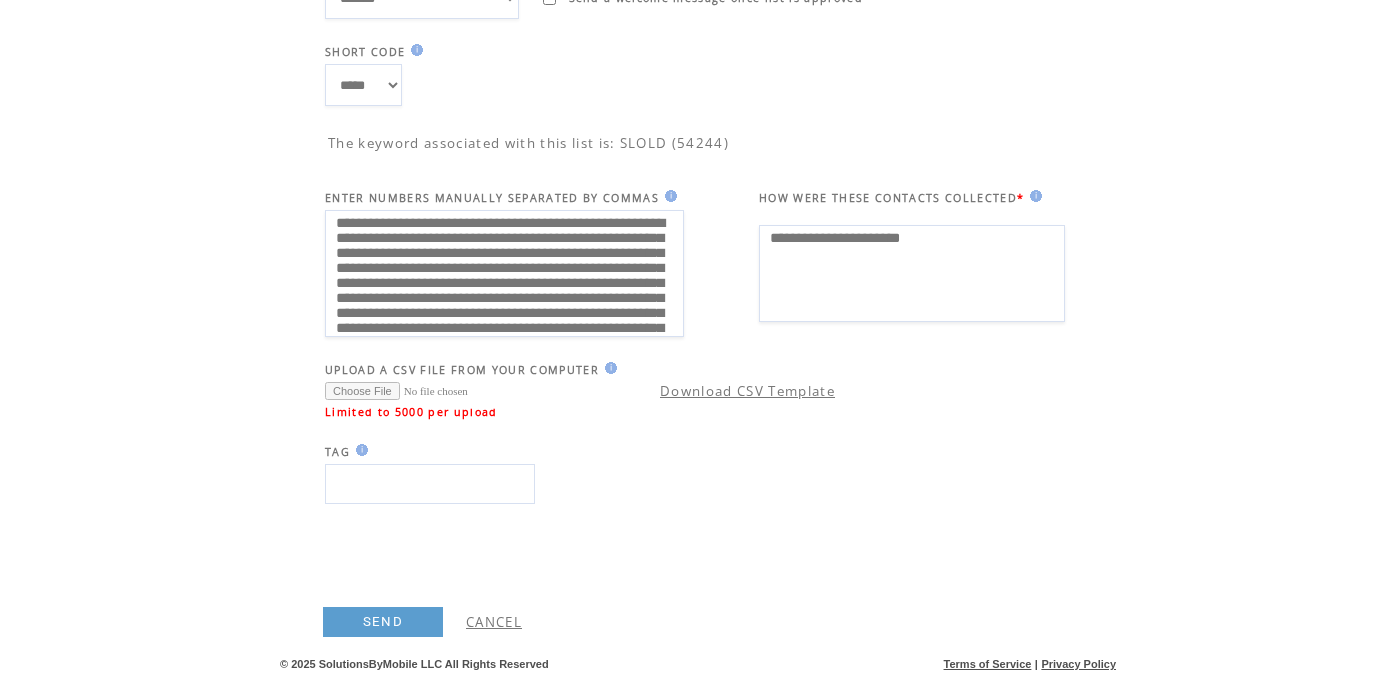 type on "**********" 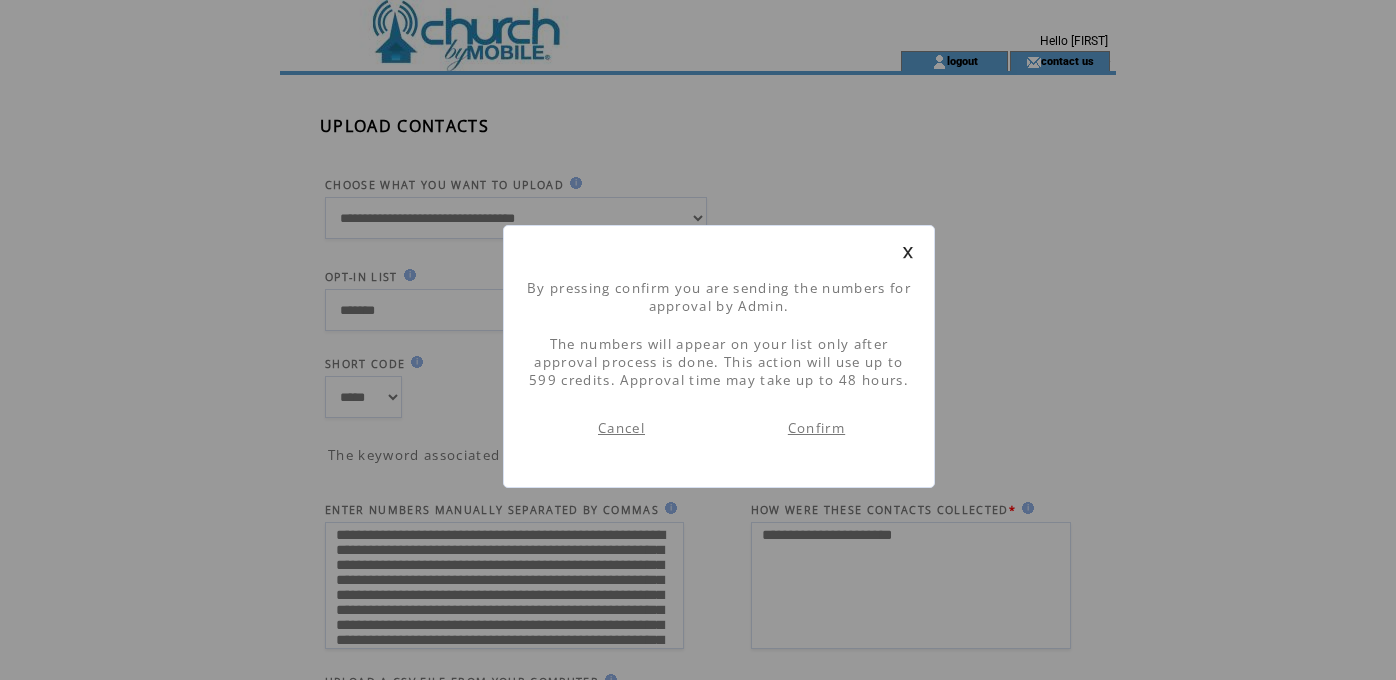 scroll, scrollTop: 1, scrollLeft: 0, axis: vertical 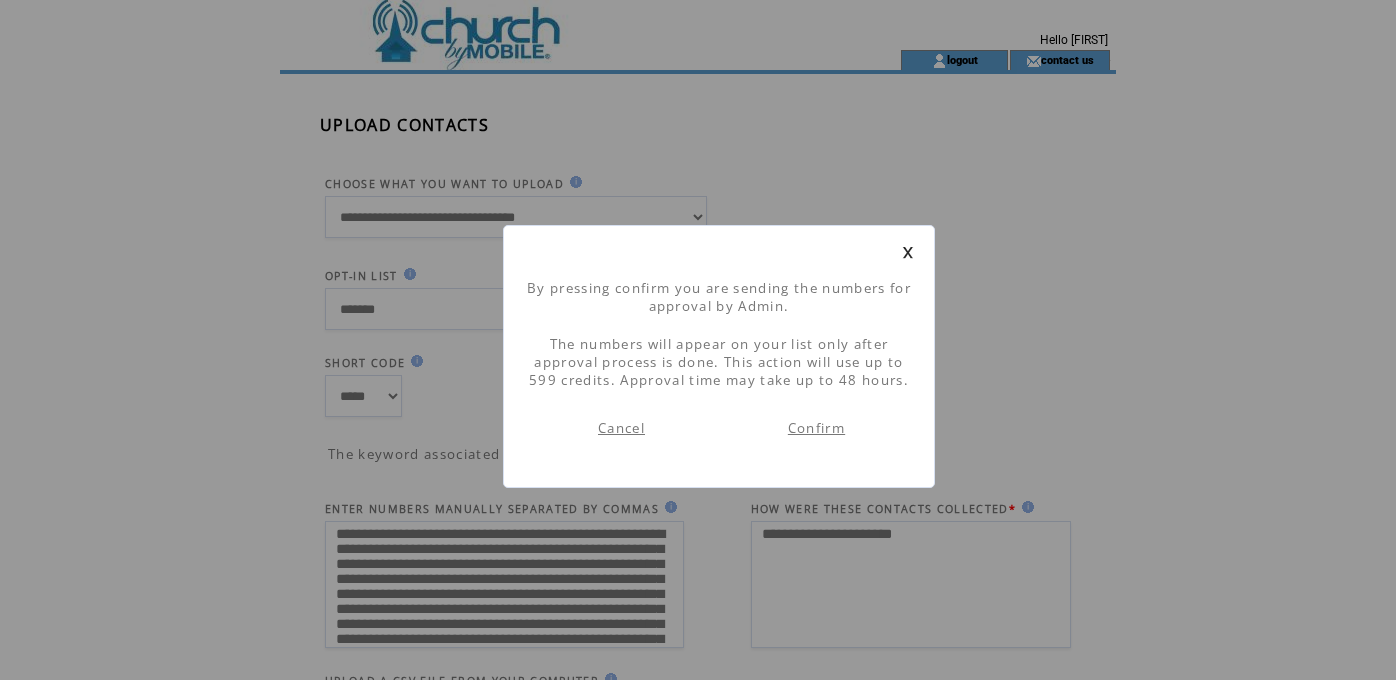 click on "Confirm" at bounding box center [816, 428] 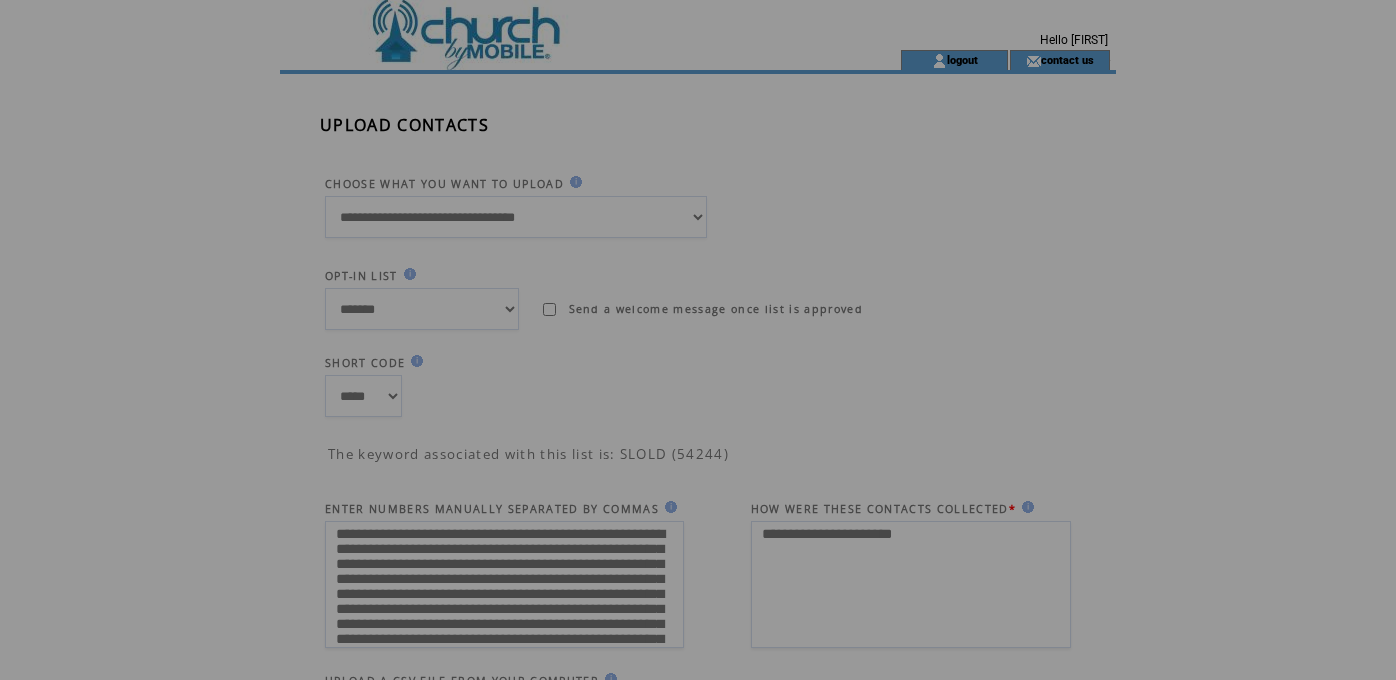 scroll, scrollTop: 0, scrollLeft: 0, axis: both 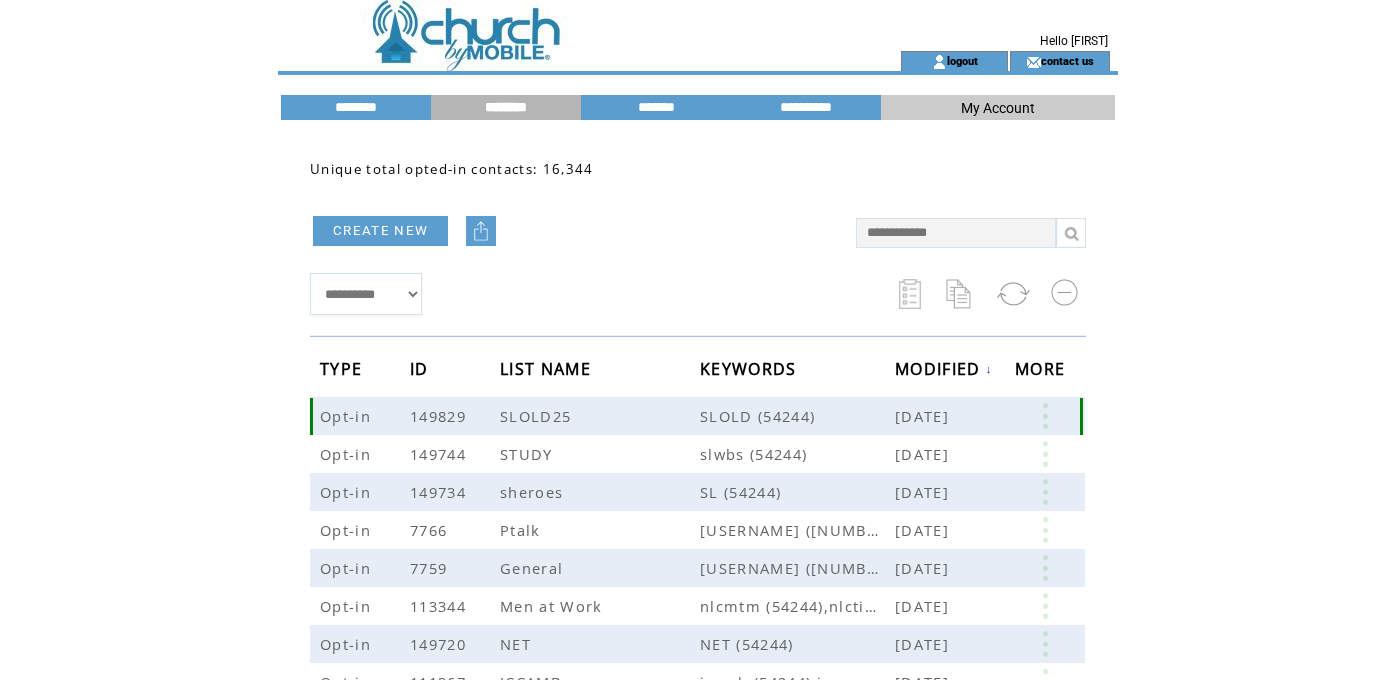 click at bounding box center (1045, 416) 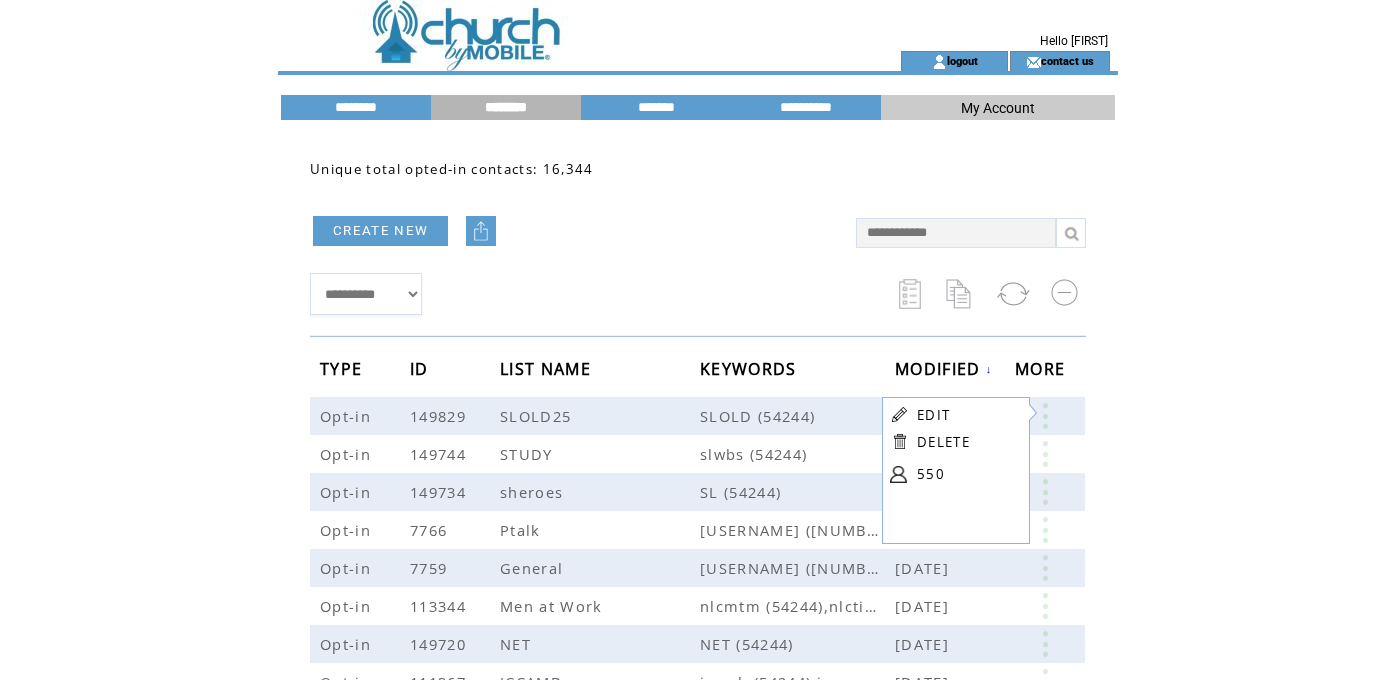 click on "**********" 